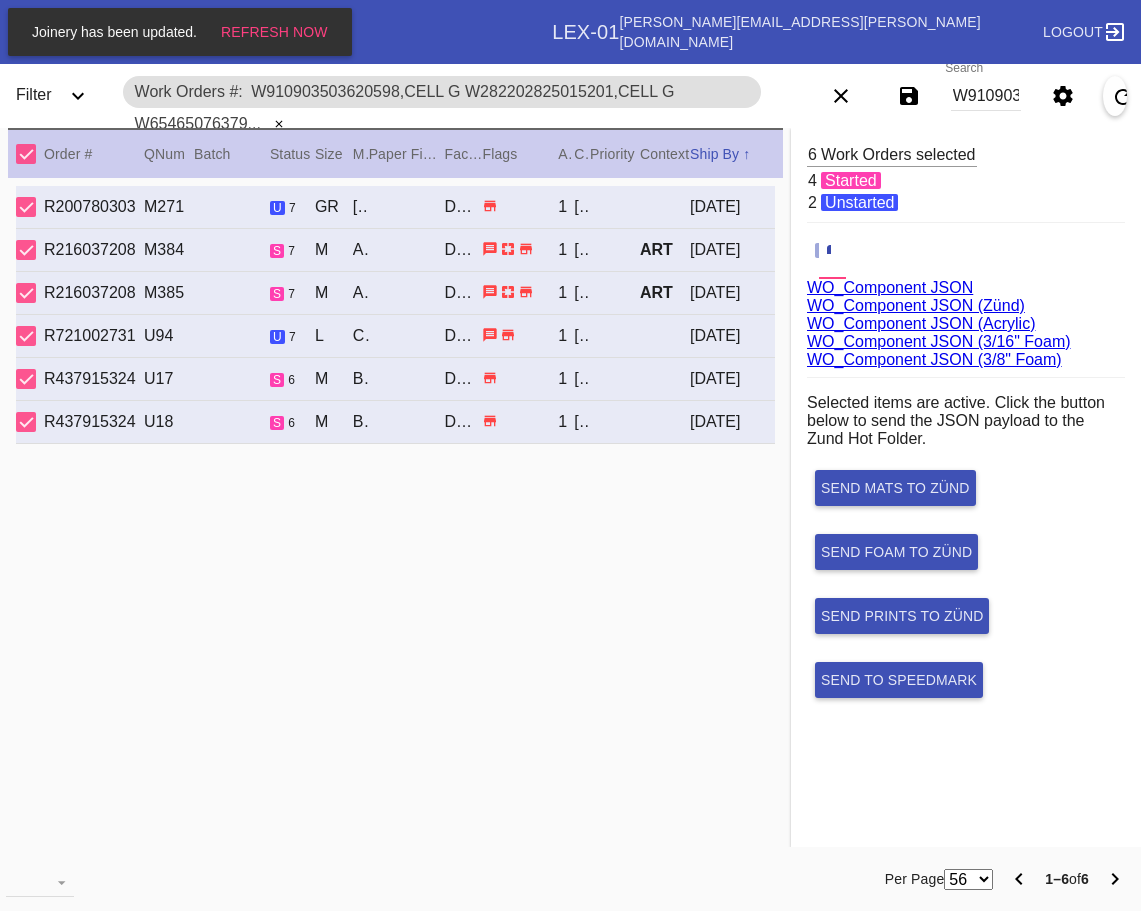 scroll, scrollTop: 0, scrollLeft: 0, axis: both 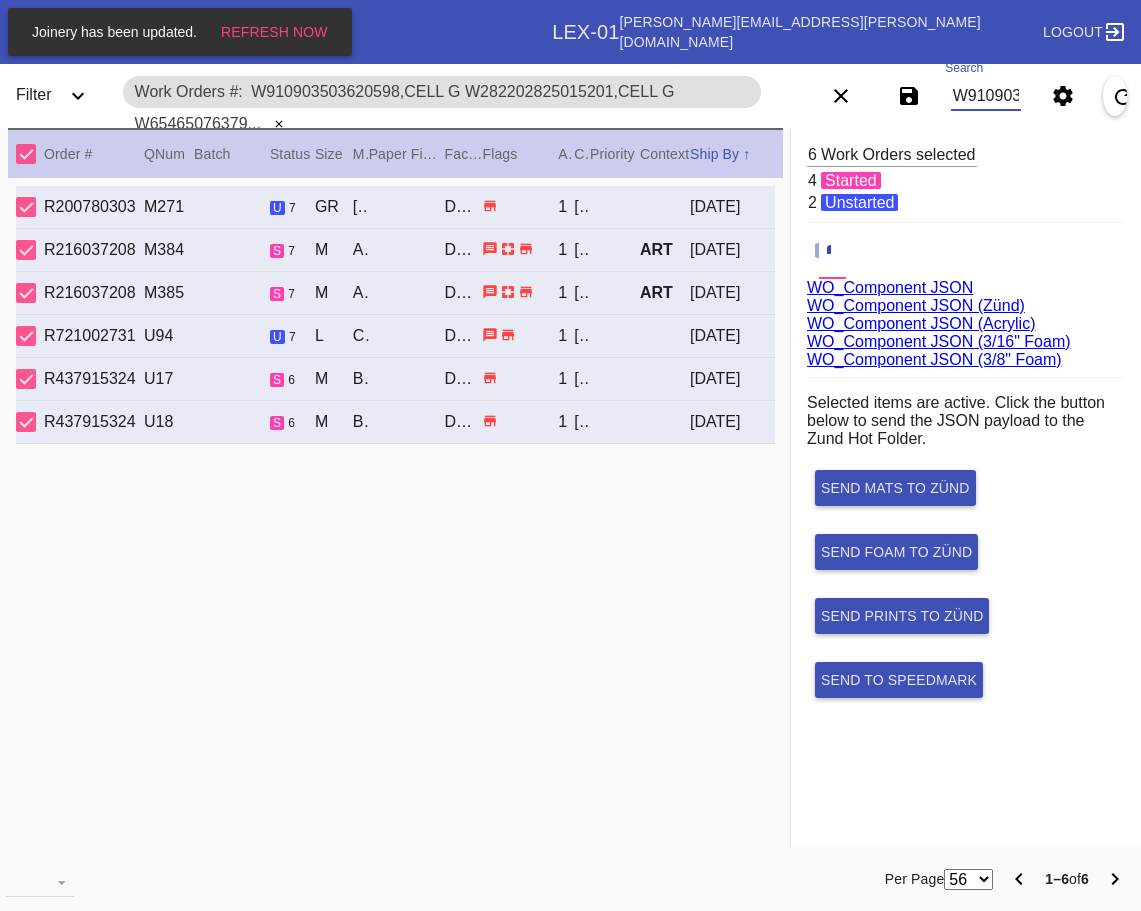click on "W910903503620598,Cell G W282202825015201,Cell G W654650763794014,Cell G W239319299907625,Cell G W642323298319393,Cell C W551121577202026,Cell B" at bounding box center (986, 96) 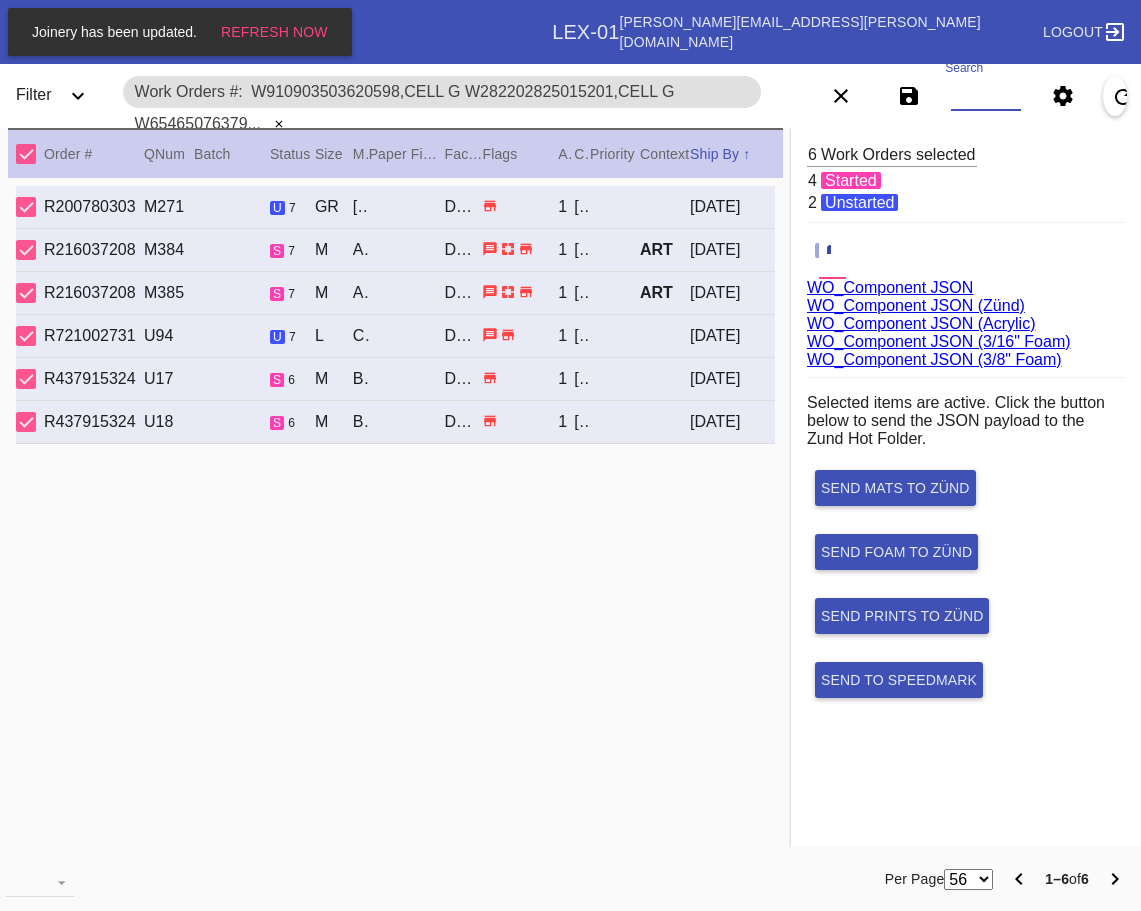 paste on "W150293591576466,Cell B W108711543880978,Cell A W734461740662856,Cell C W739939976925044,Cell E W626303010902065,Cell B W866967177563221,Cell G W162004095294679,Cell A" 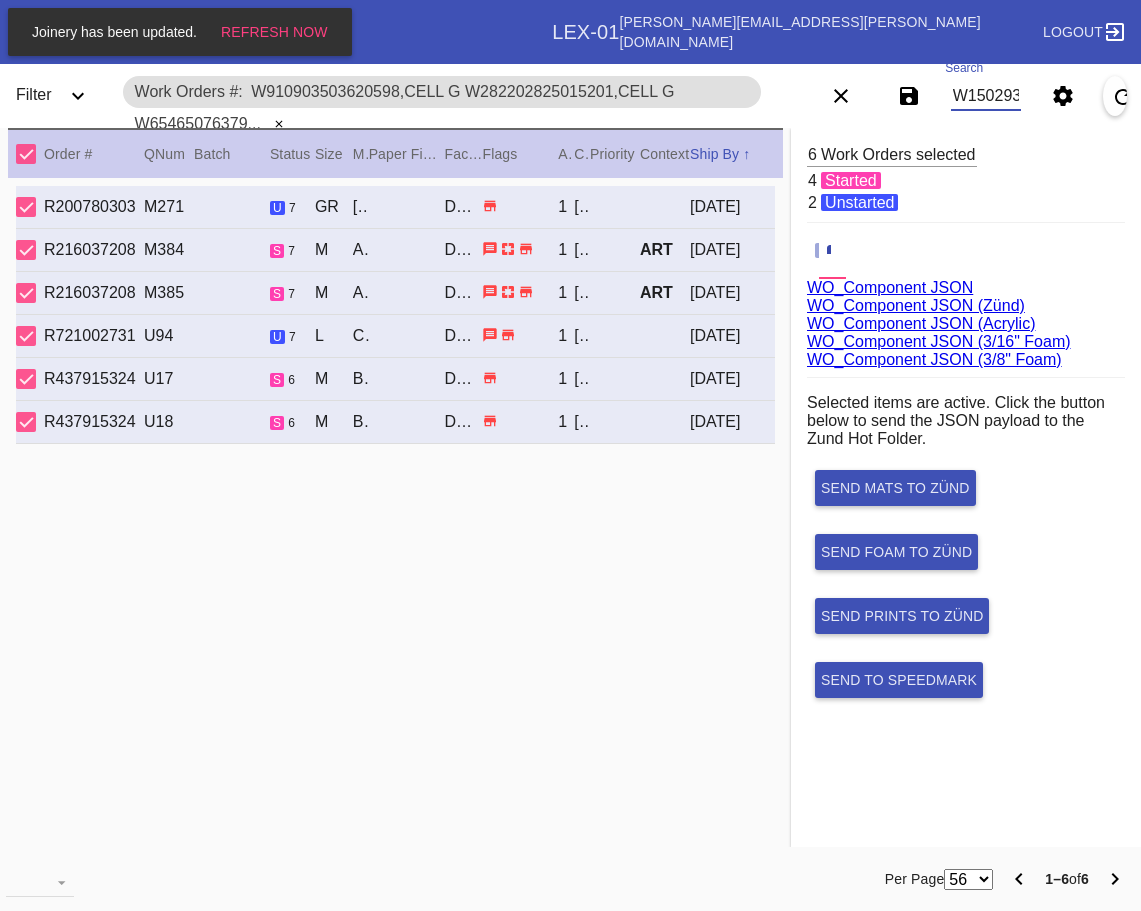 scroll, scrollTop: 0, scrollLeft: 1329, axis: horizontal 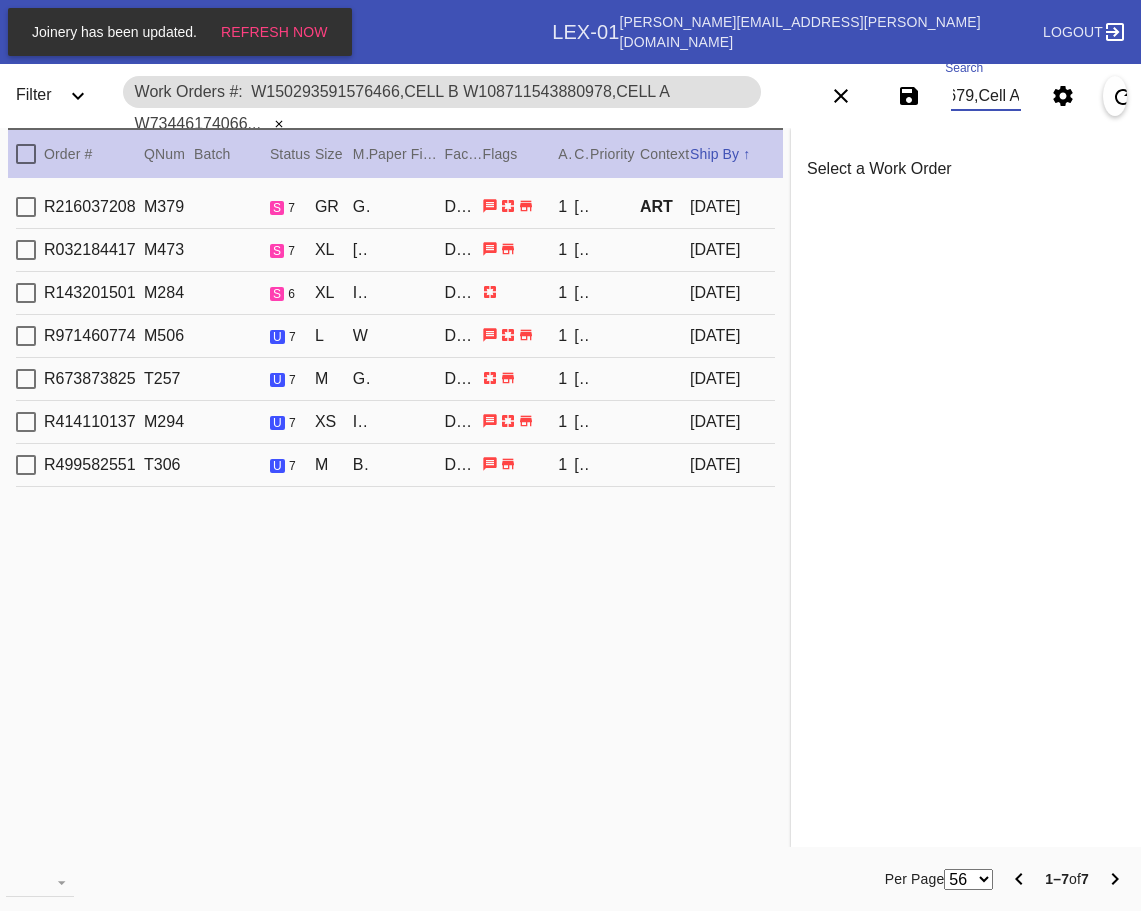 type on "W150293591576466,Cell B W108711543880978,Cell A W734461740662856,Cell C W739939976925044,Cell E W626303010902065,Cell B W866967177563221,Cell G W162004095294679,Cell A" 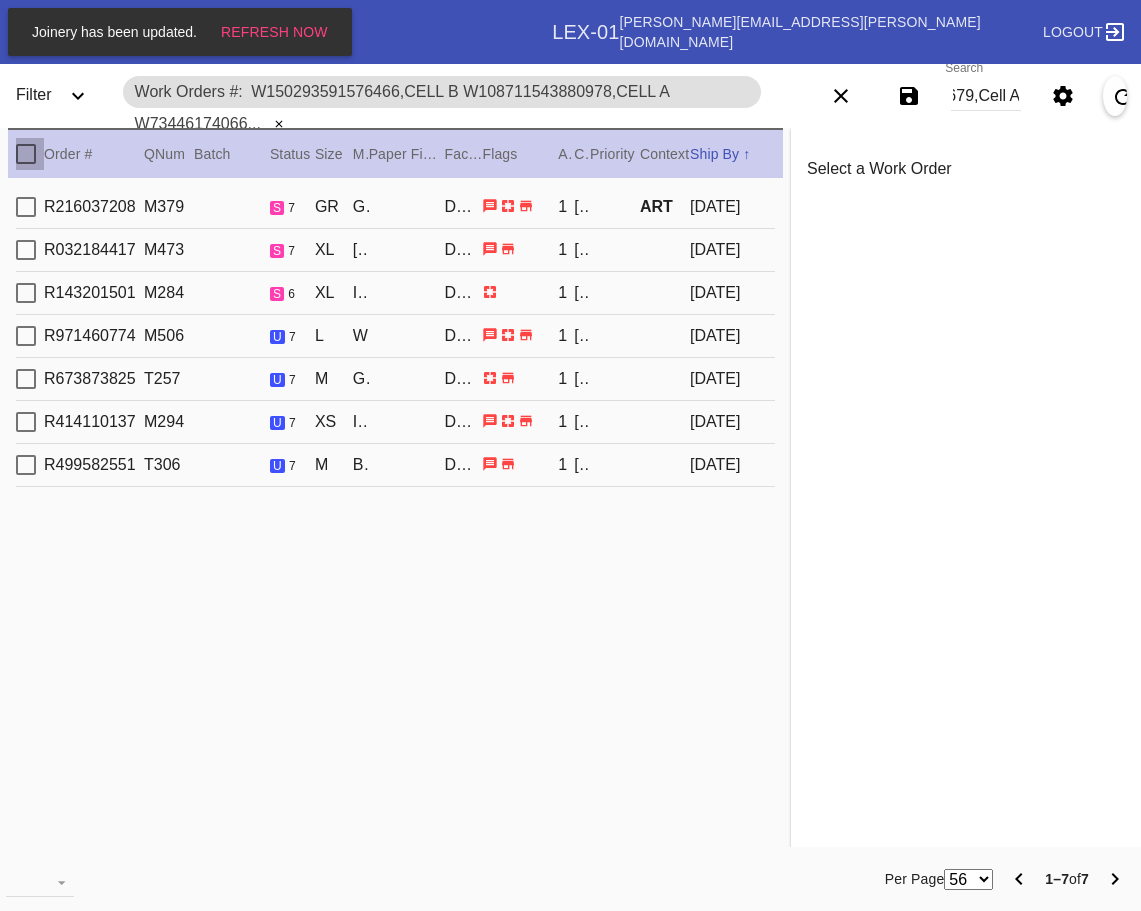 click at bounding box center (26, 154) 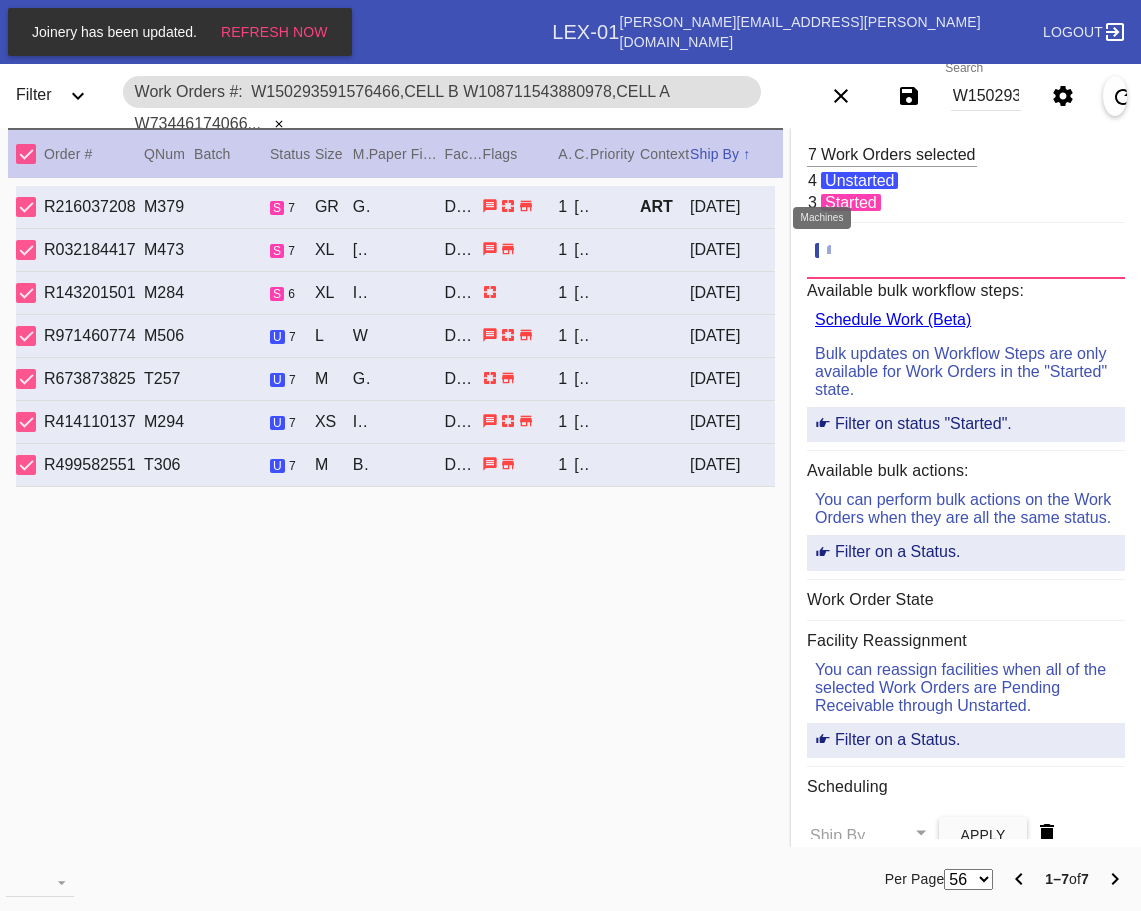 click 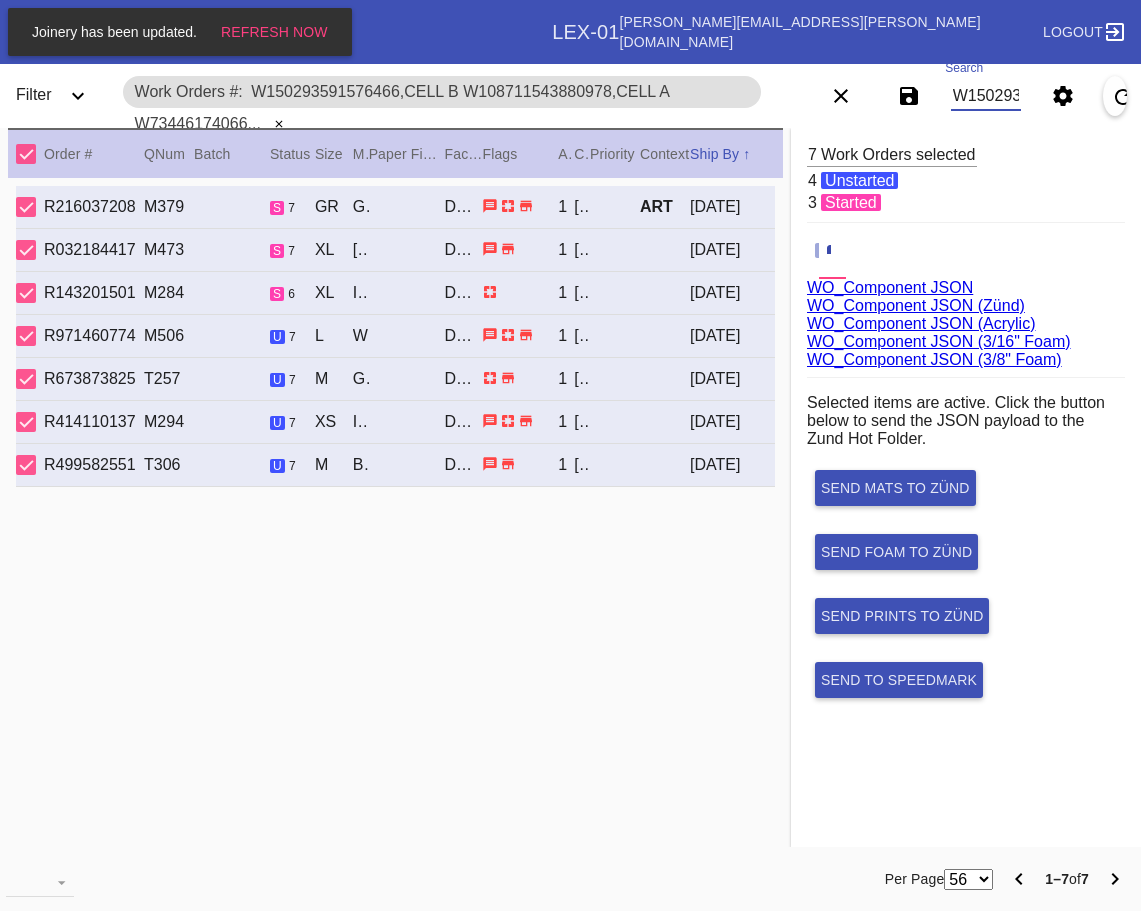 click on "W150293591576466,Cell B W108711543880978,Cell A W734461740662856,Cell C W739939976925044,Cell E W626303010902065,Cell B W866967177563221,Cell G W162004095294679,Cell A" at bounding box center [986, 96] 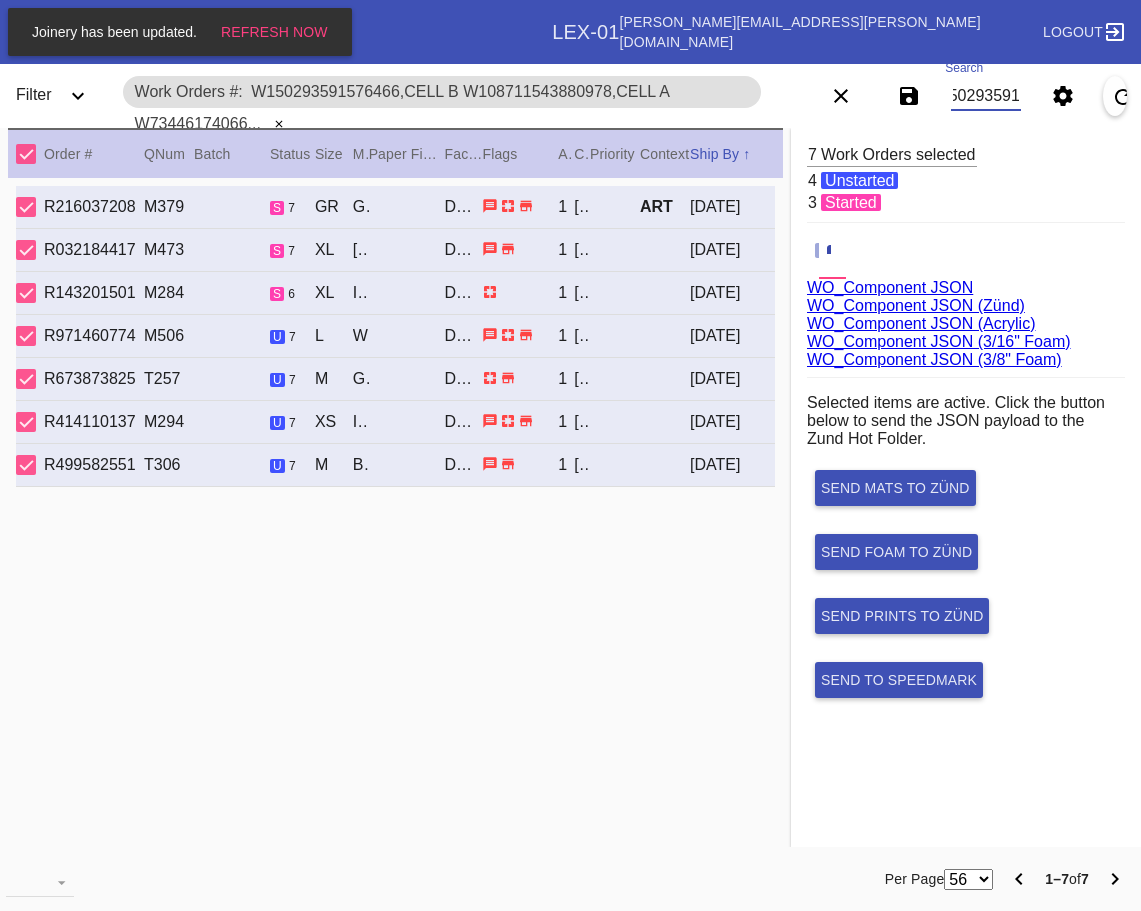 click on "W150293591576466,Cell B W108711543880978,Cell A W734461740662856,Cell C W739939976925044,Cell E W626303010902065,Cell B W866967177563221,Cell G W162004095294679,Cell A" at bounding box center [986, 96] 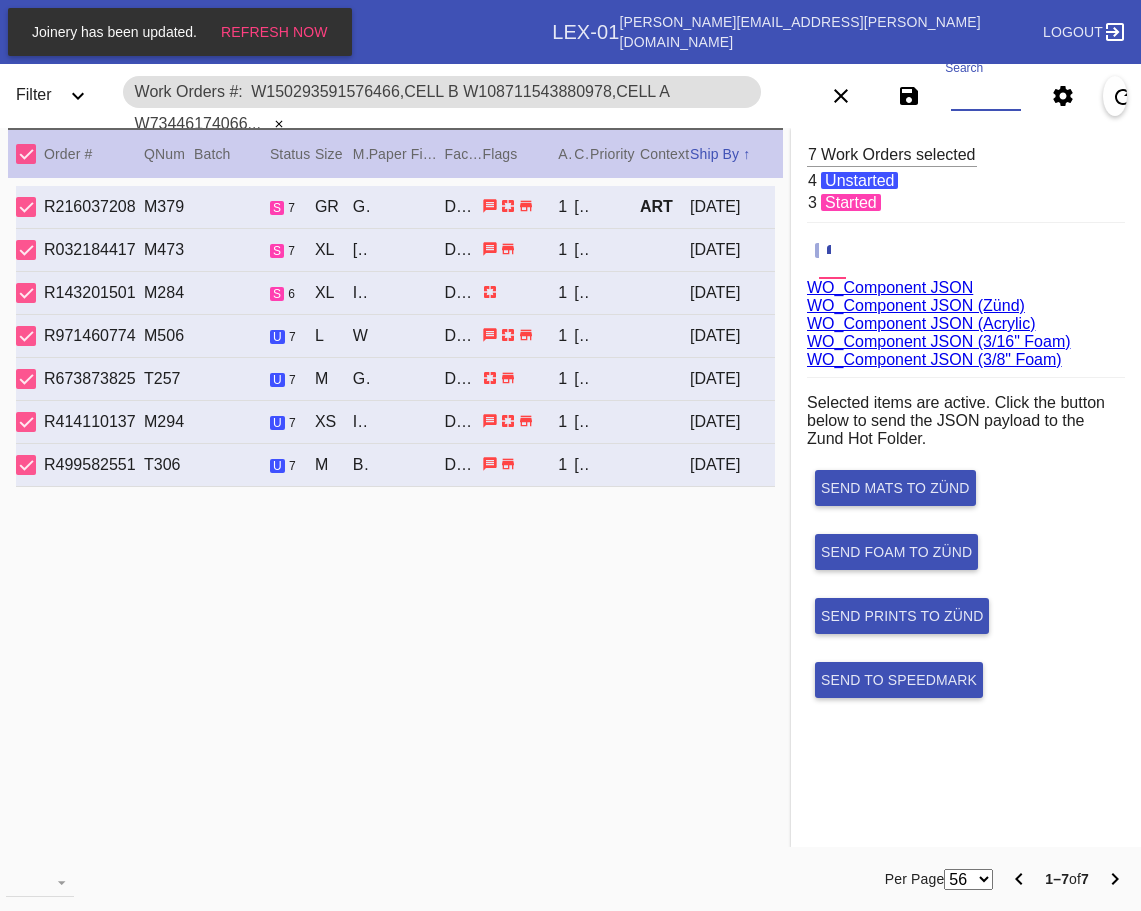 scroll, scrollTop: 0, scrollLeft: 0, axis: both 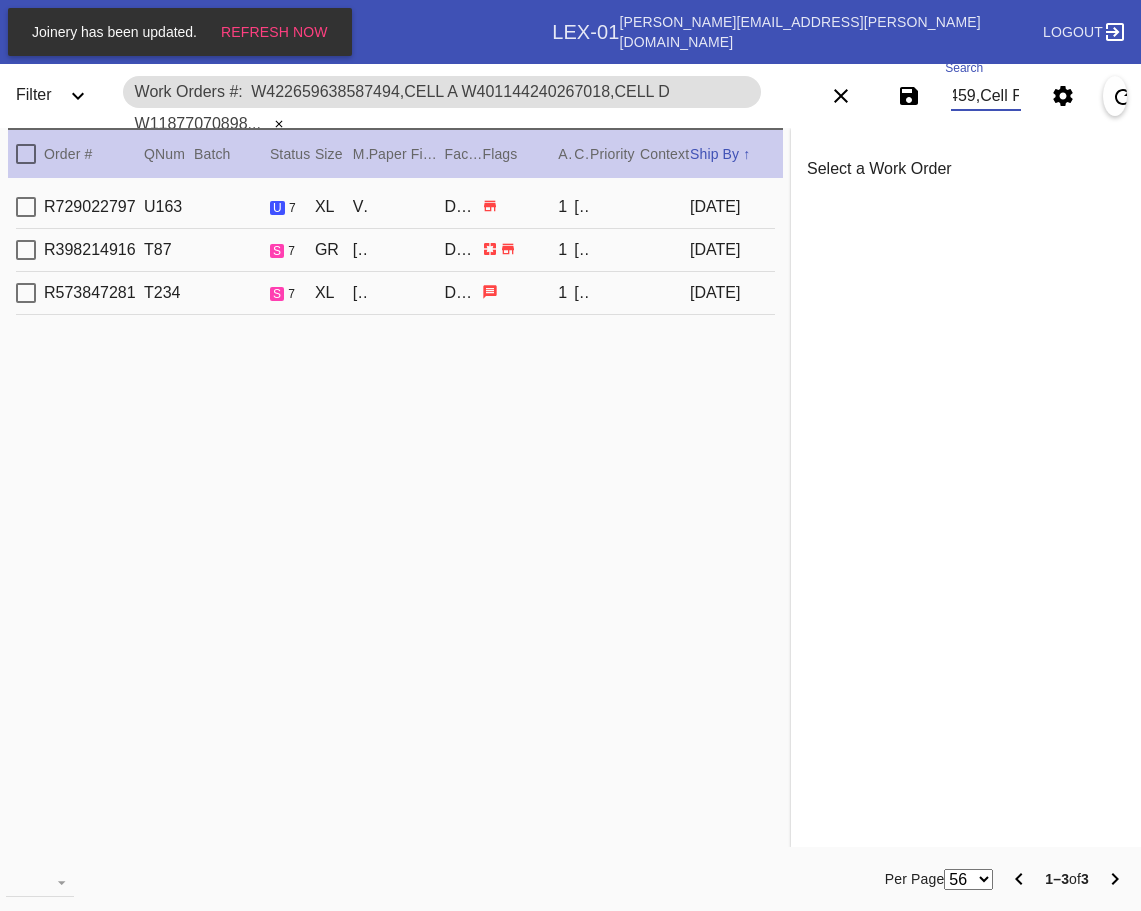 type on "W422659638587494,Cell A W401144240267018,Cell D W118770708983459,Cell F" 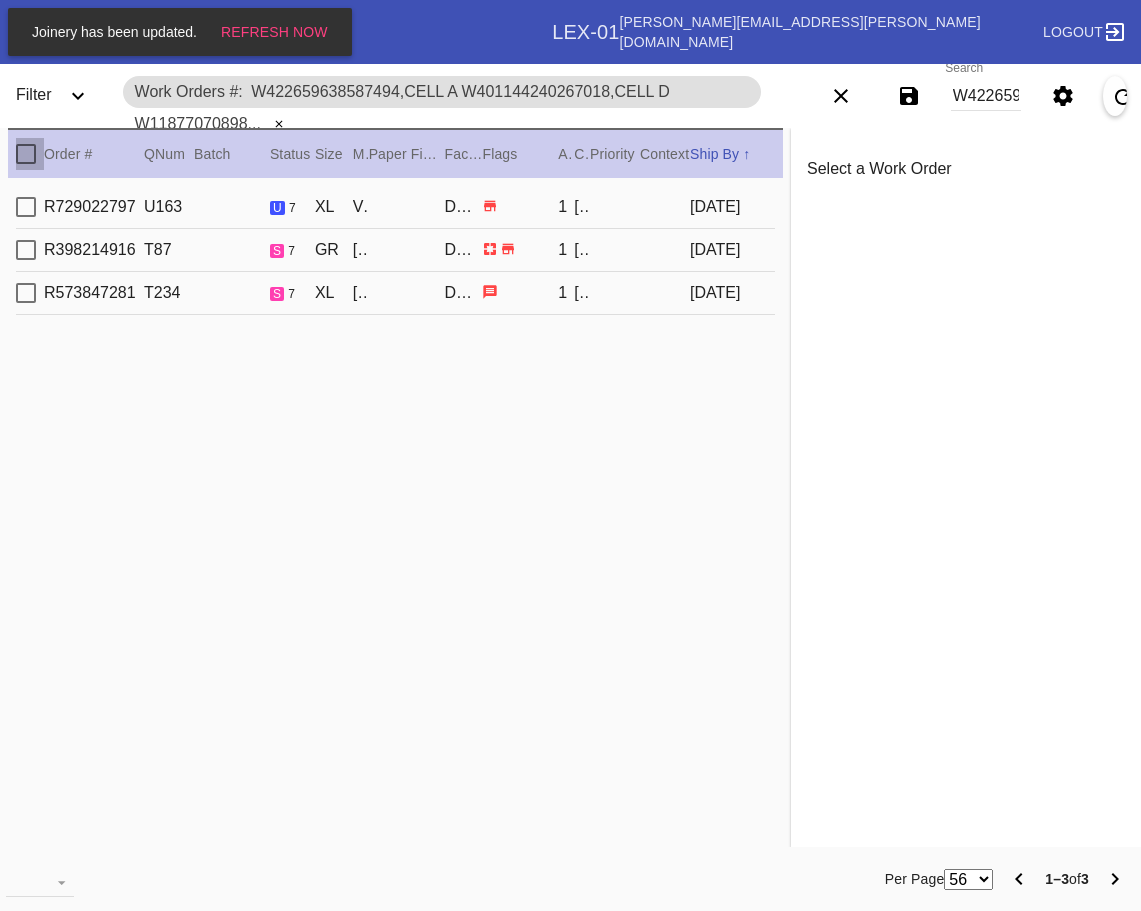 click at bounding box center [26, 154] 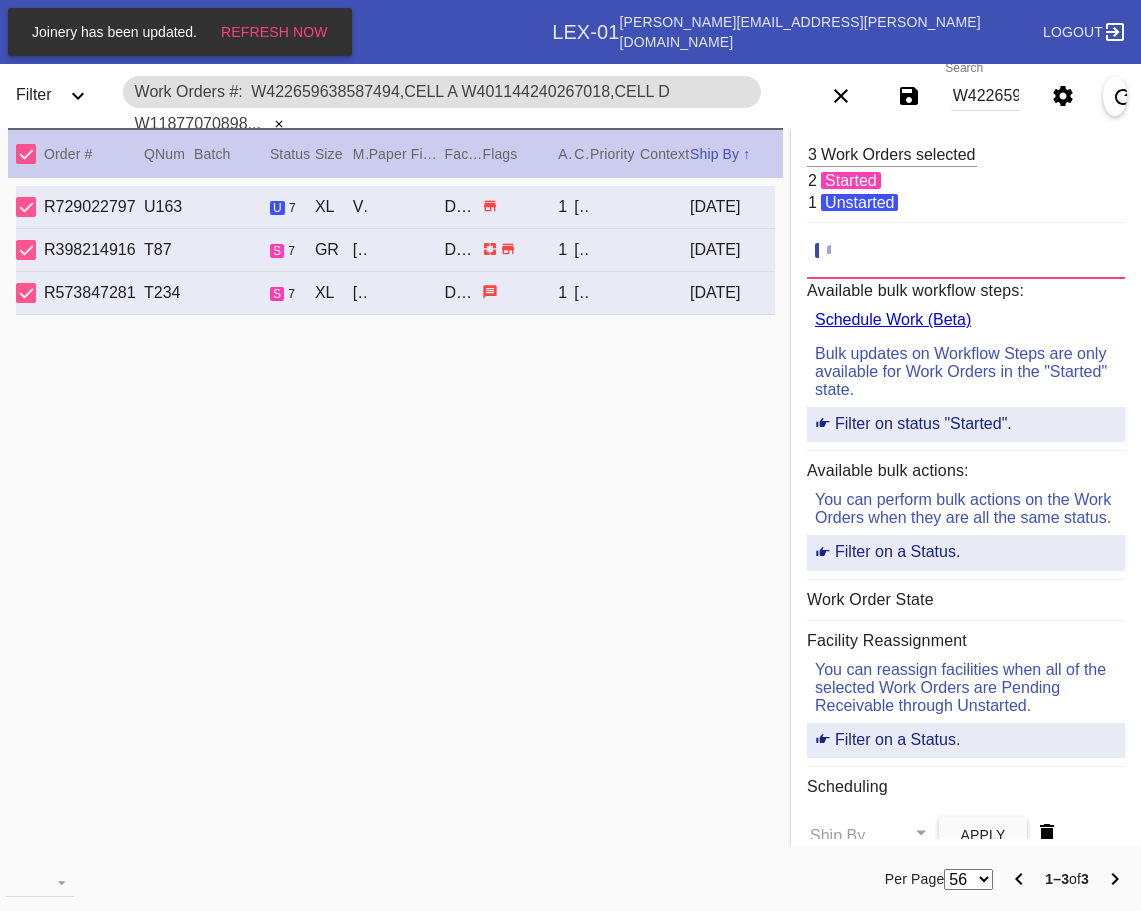 click 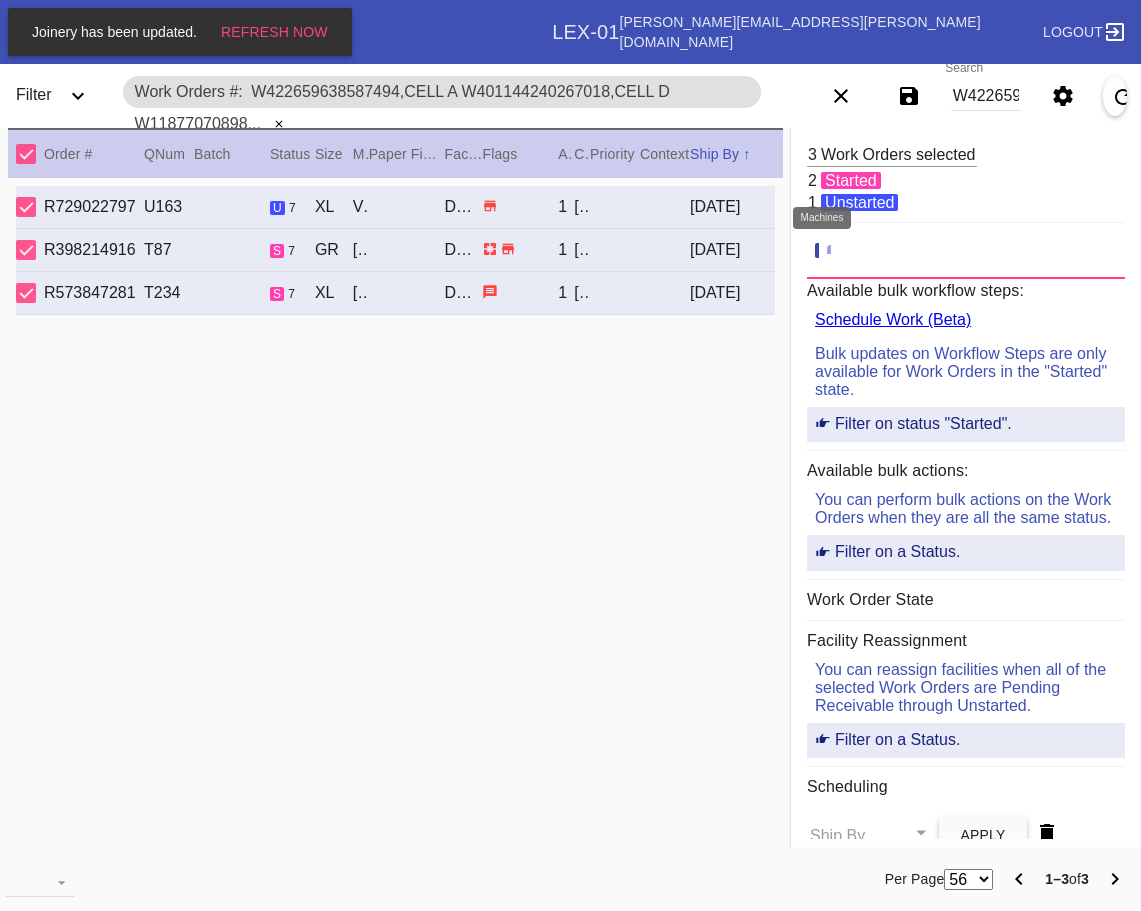 click 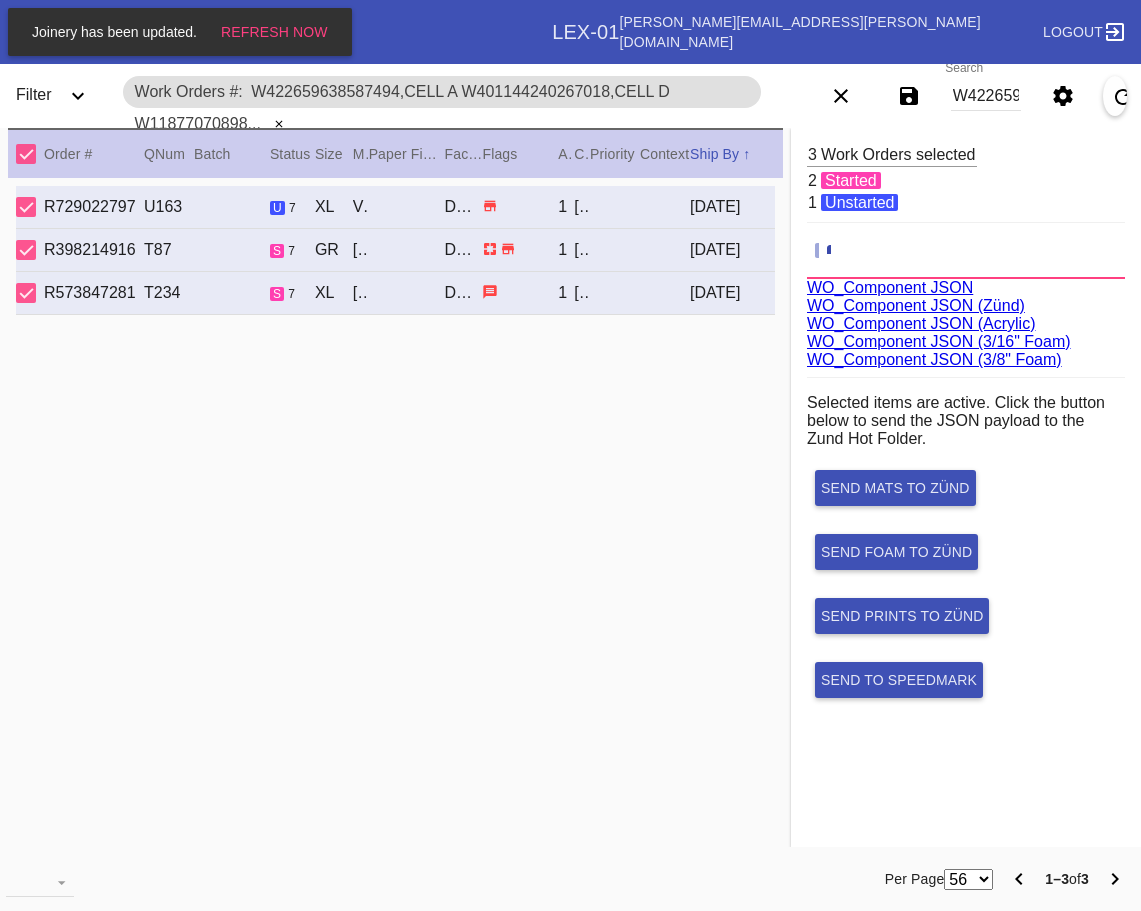 scroll, scrollTop: 75, scrollLeft: 0, axis: vertical 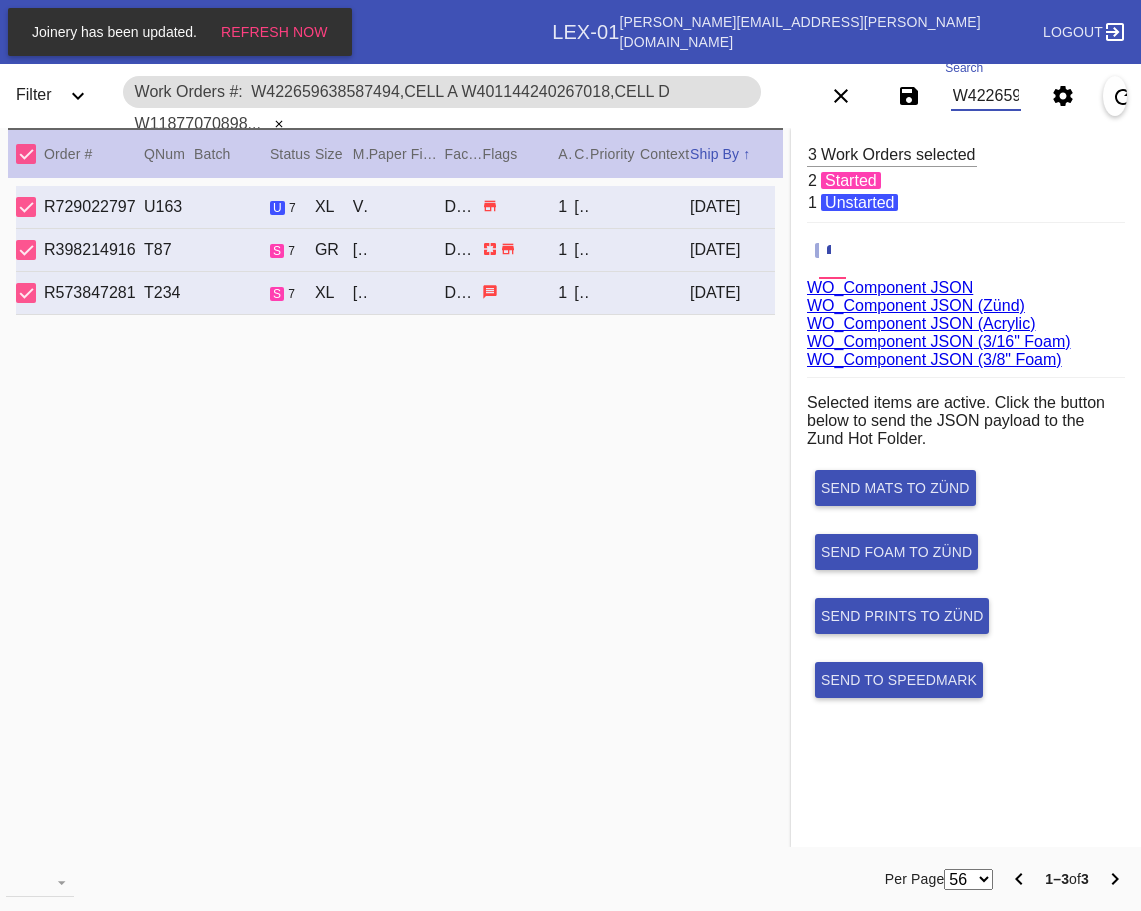 click on "W422659638587494,Cell A W401144240267018,Cell D W118770708983459,Cell F" at bounding box center [986, 96] 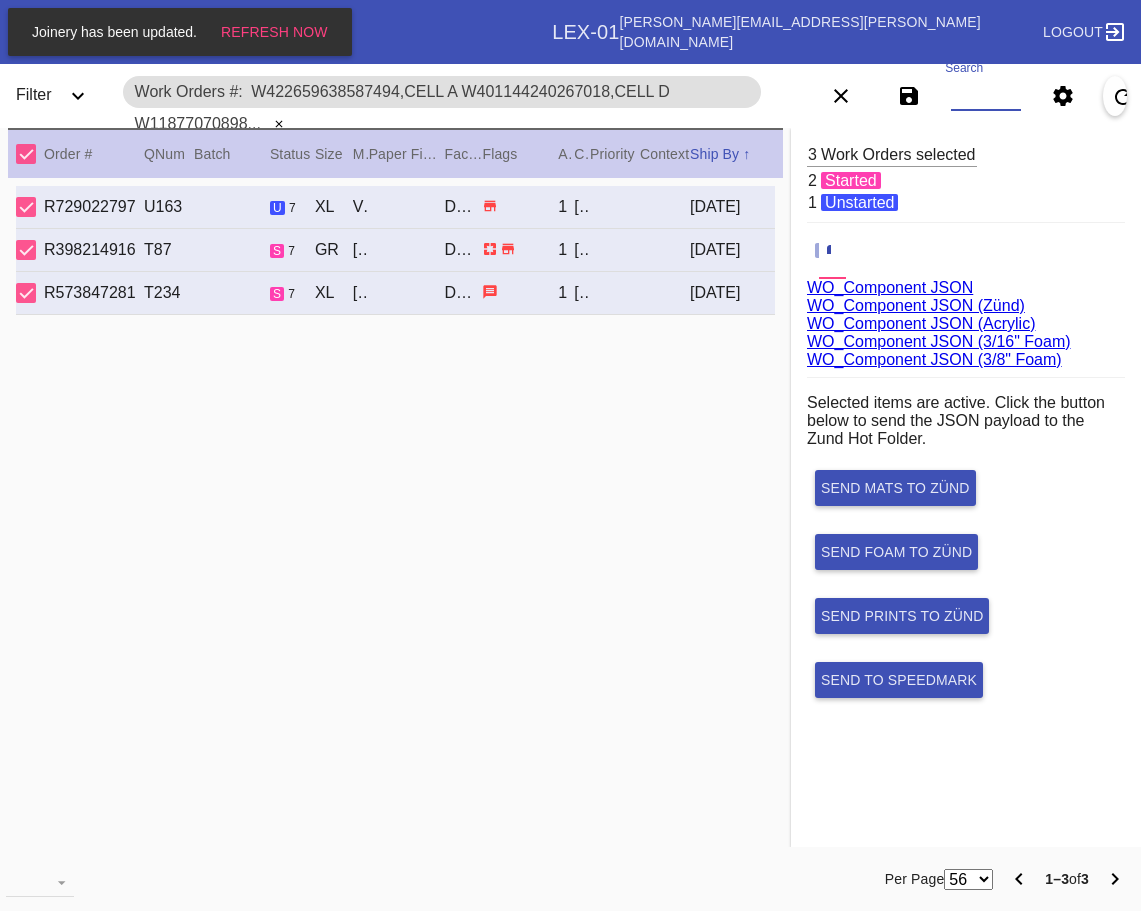 paste on "W846523550187928,Cell B" 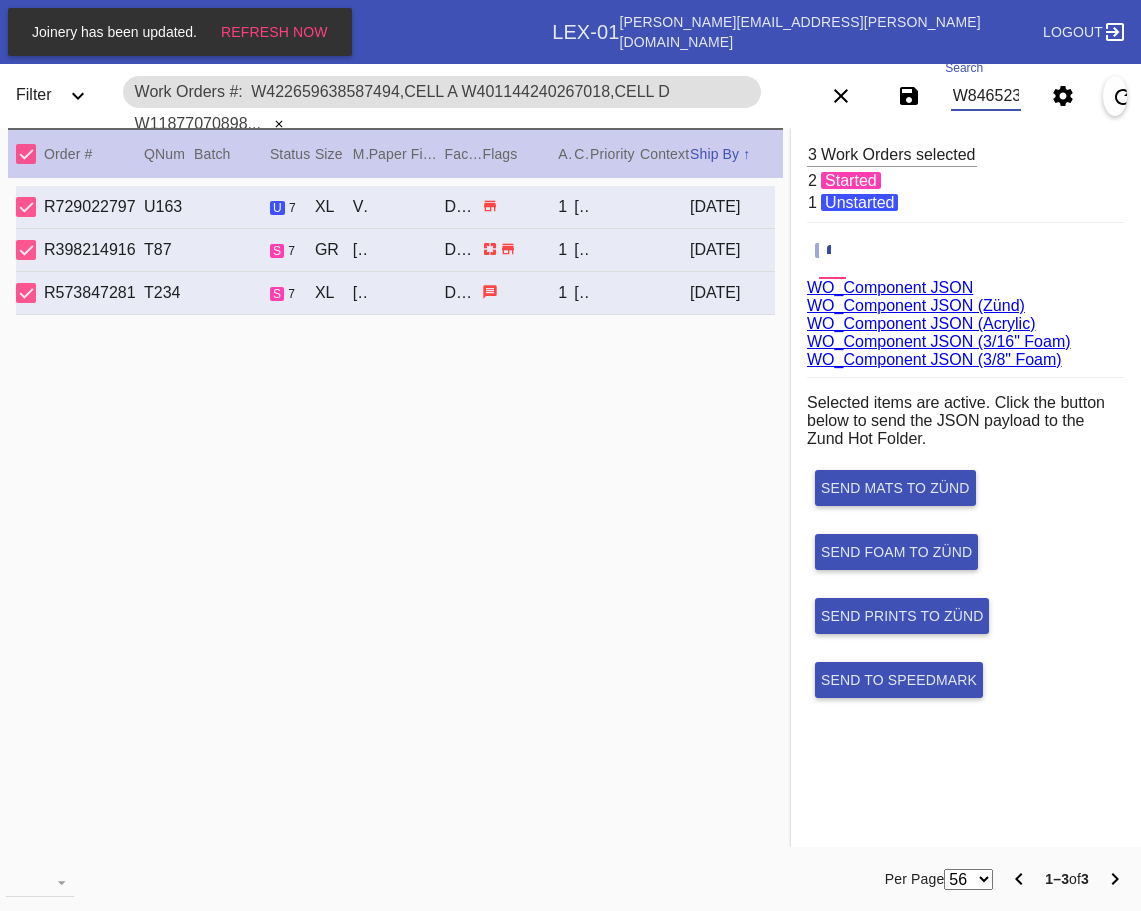 scroll, scrollTop: 0, scrollLeft: 129, axis: horizontal 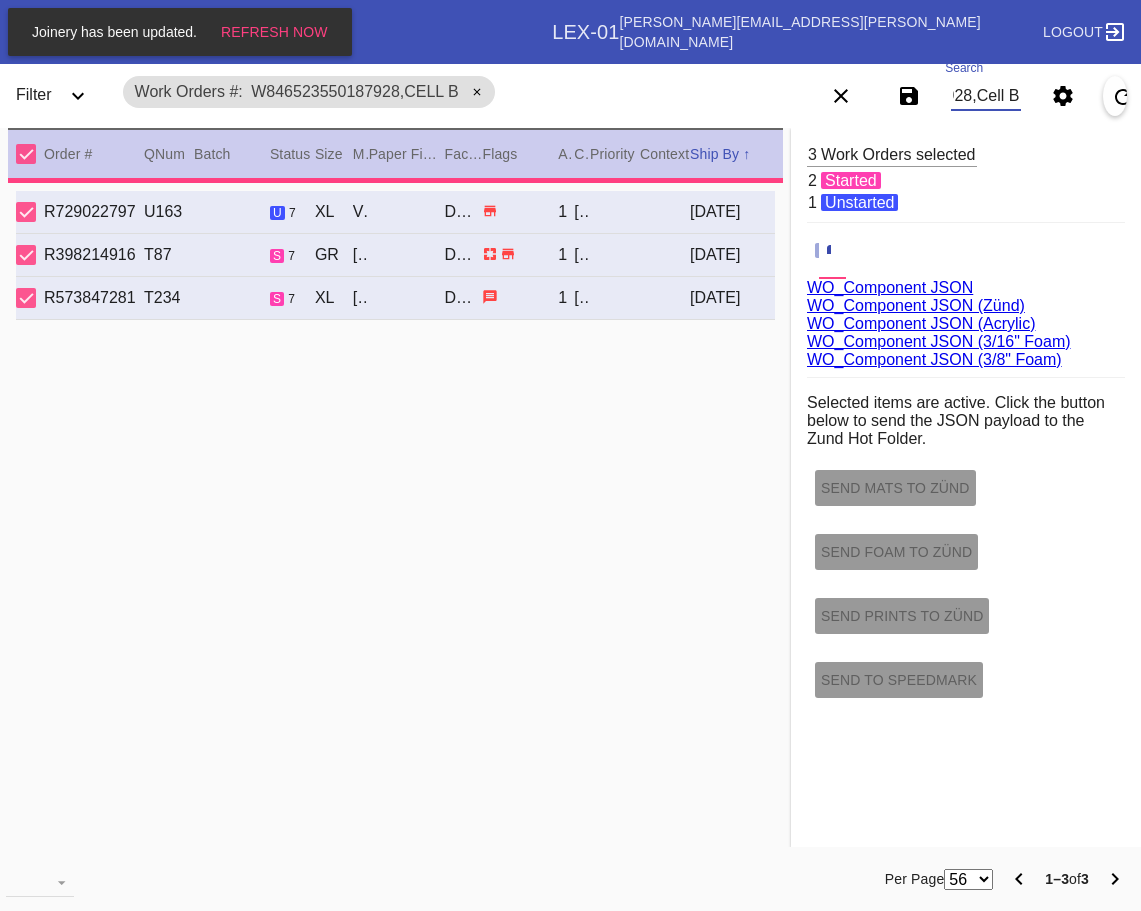 type on "1.5" 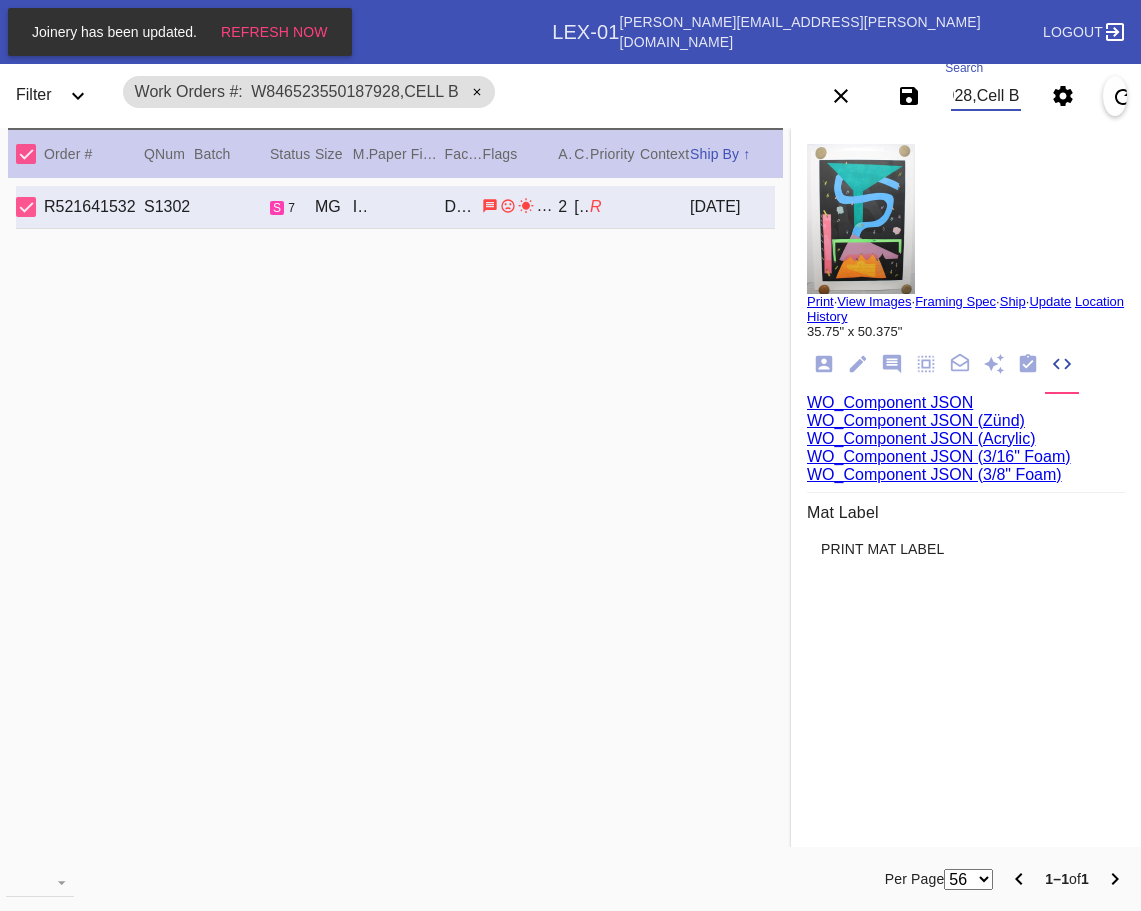 type on "W846523550187928,Cell B" 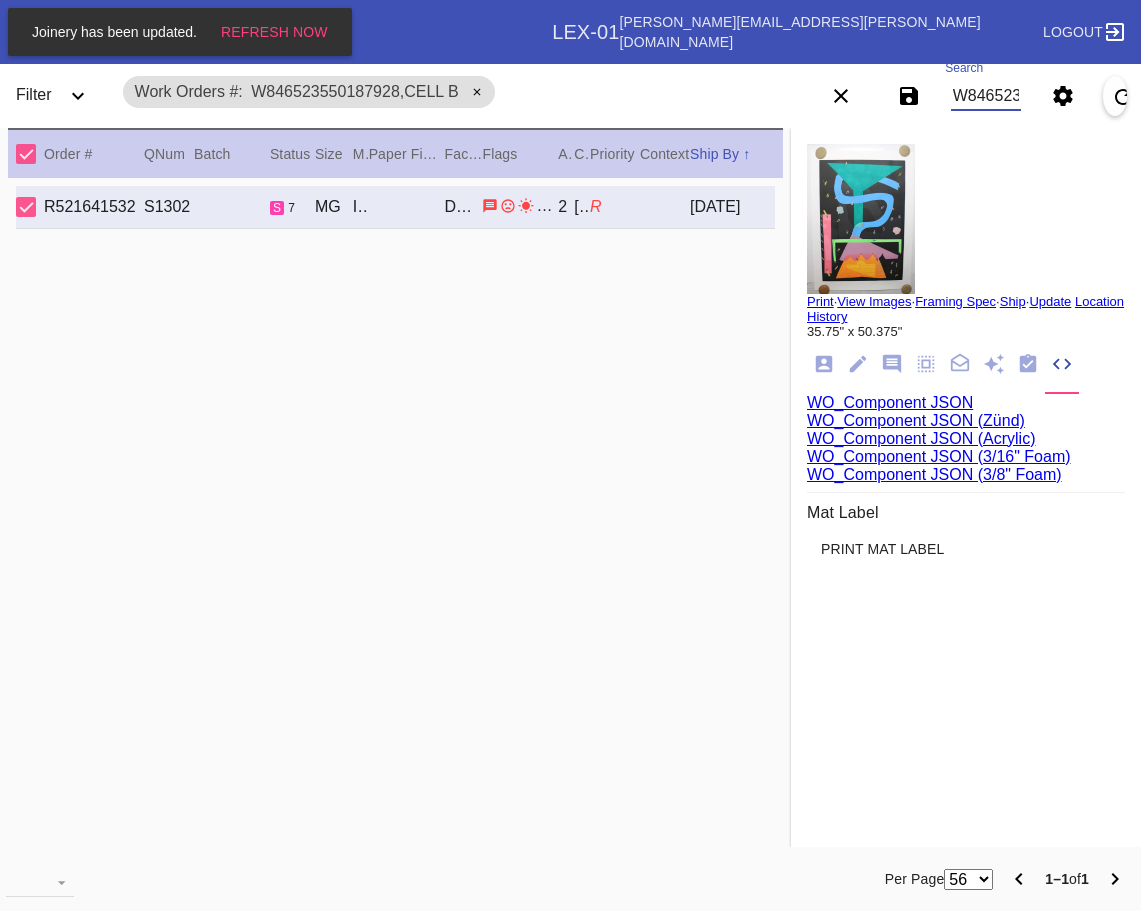 click on "W846523550187928,Cell B" at bounding box center [986, 96] 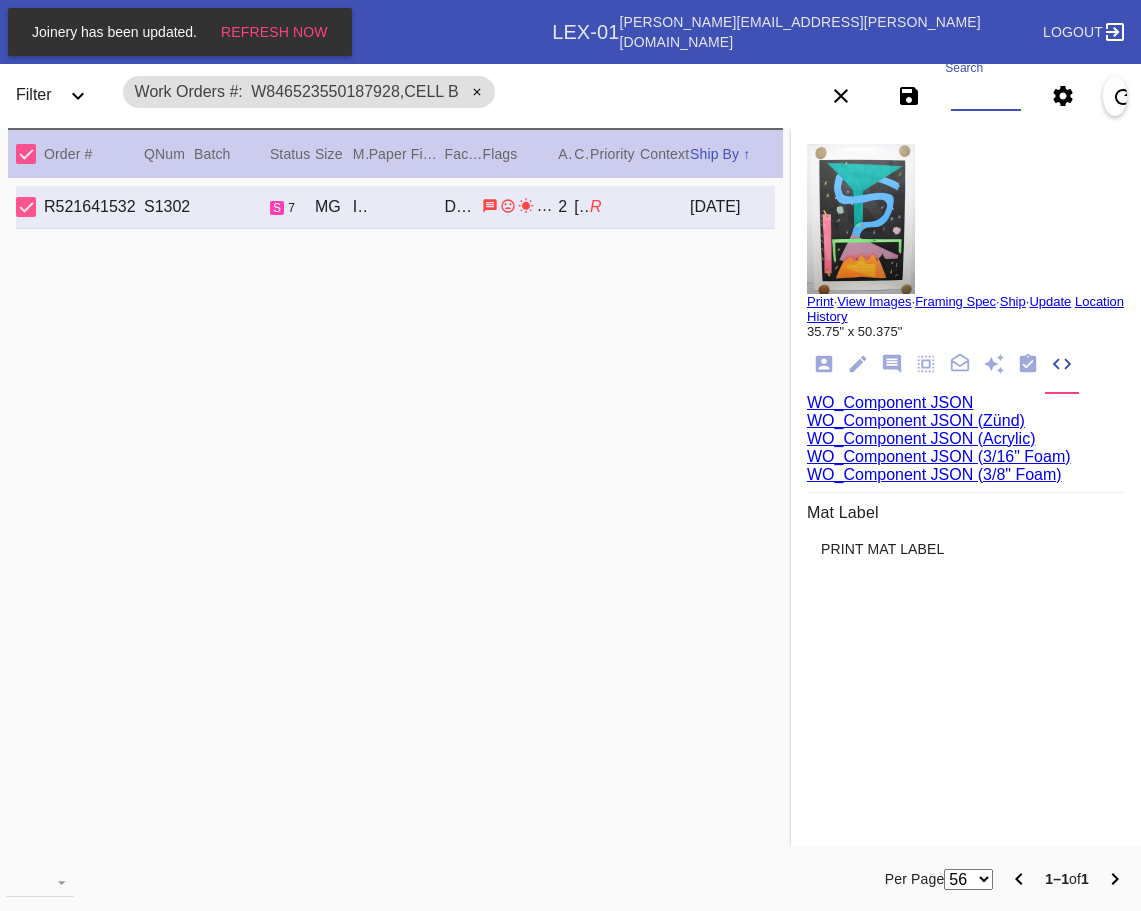 paste on "W401144240267018,Cell D W382630942271344,Cell D W638670018796330,Cell F W298277953567766,Cell E W415104695445243,Cell E W536035895241388,Cell E" 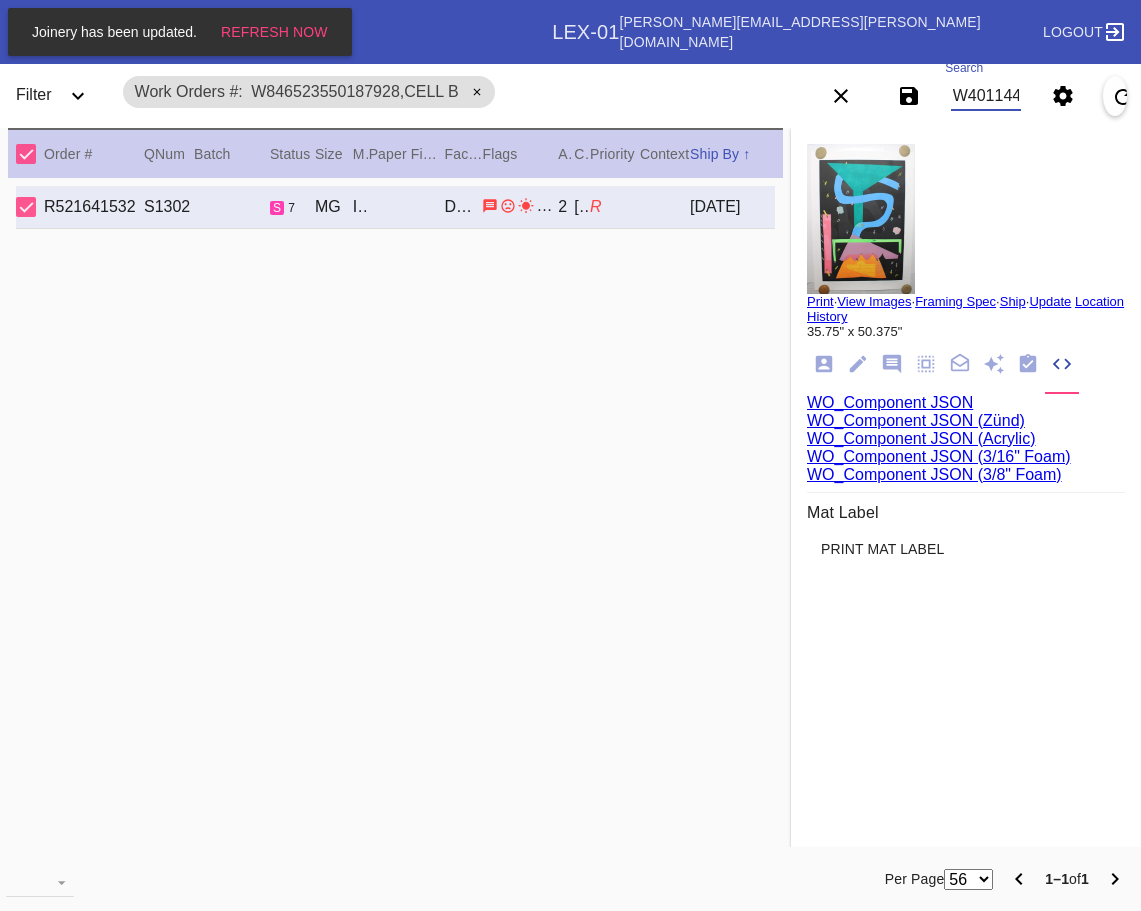 scroll, scrollTop: 0, scrollLeft: 1130, axis: horizontal 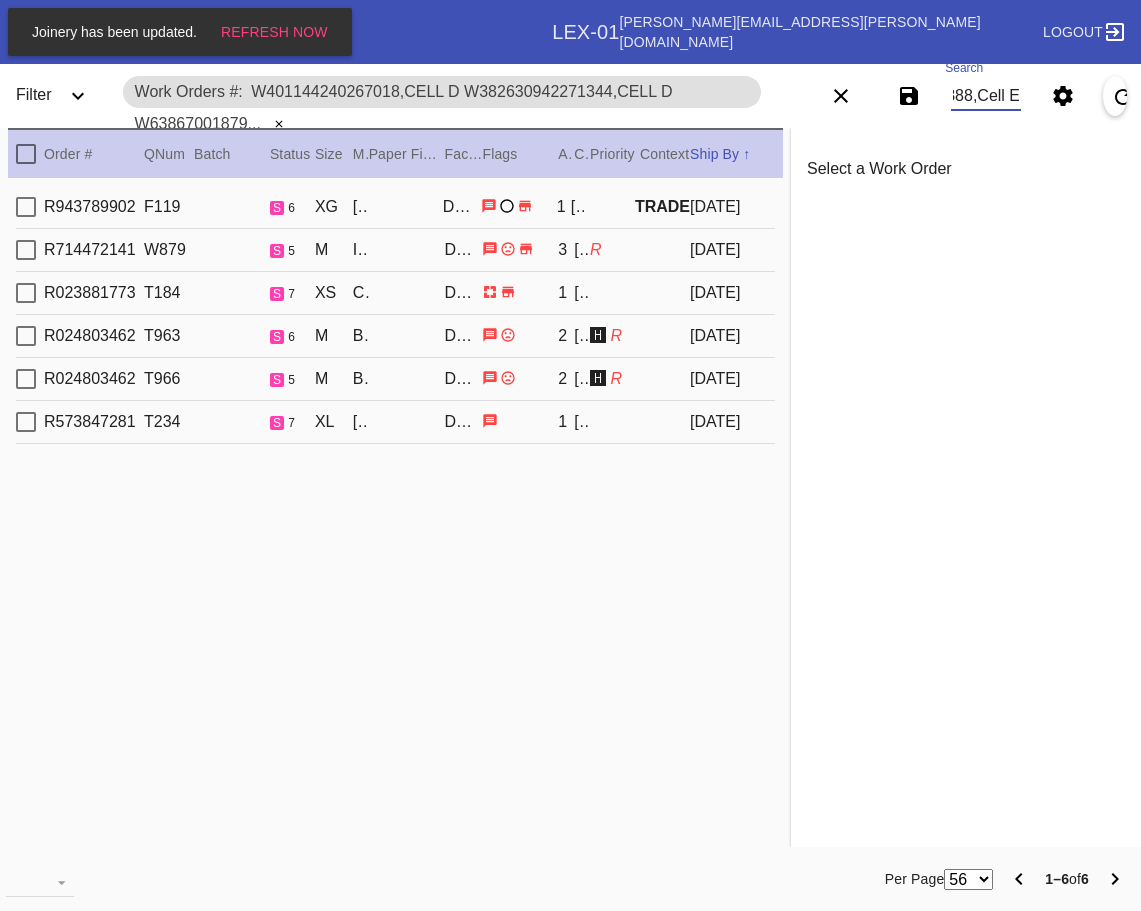 type on "W401144240267018,Cell D W382630942271344,Cell D W638670018796330,Cell F W298277953567766,Cell E W415104695445243,Cell E W536035895241388,Cell E" 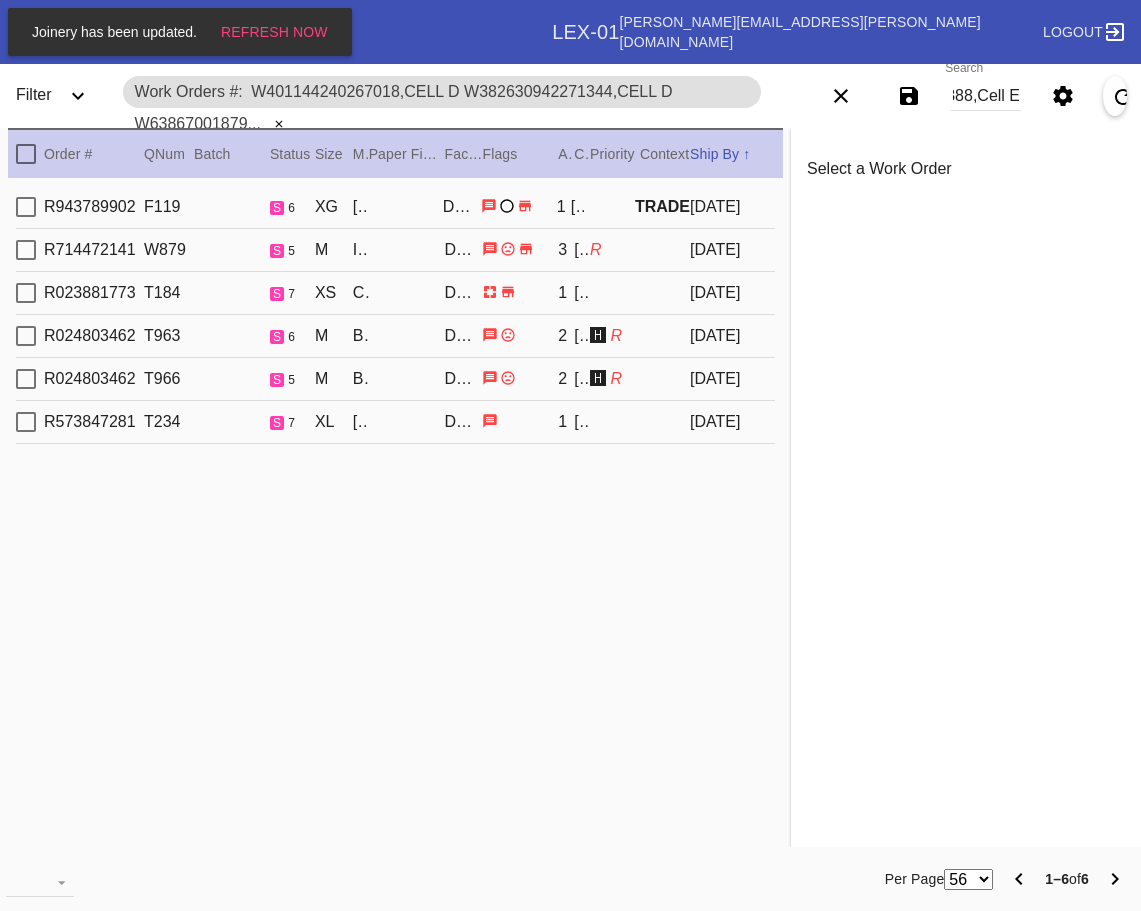 scroll, scrollTop: 0, scrollLeft: 0, axis: both 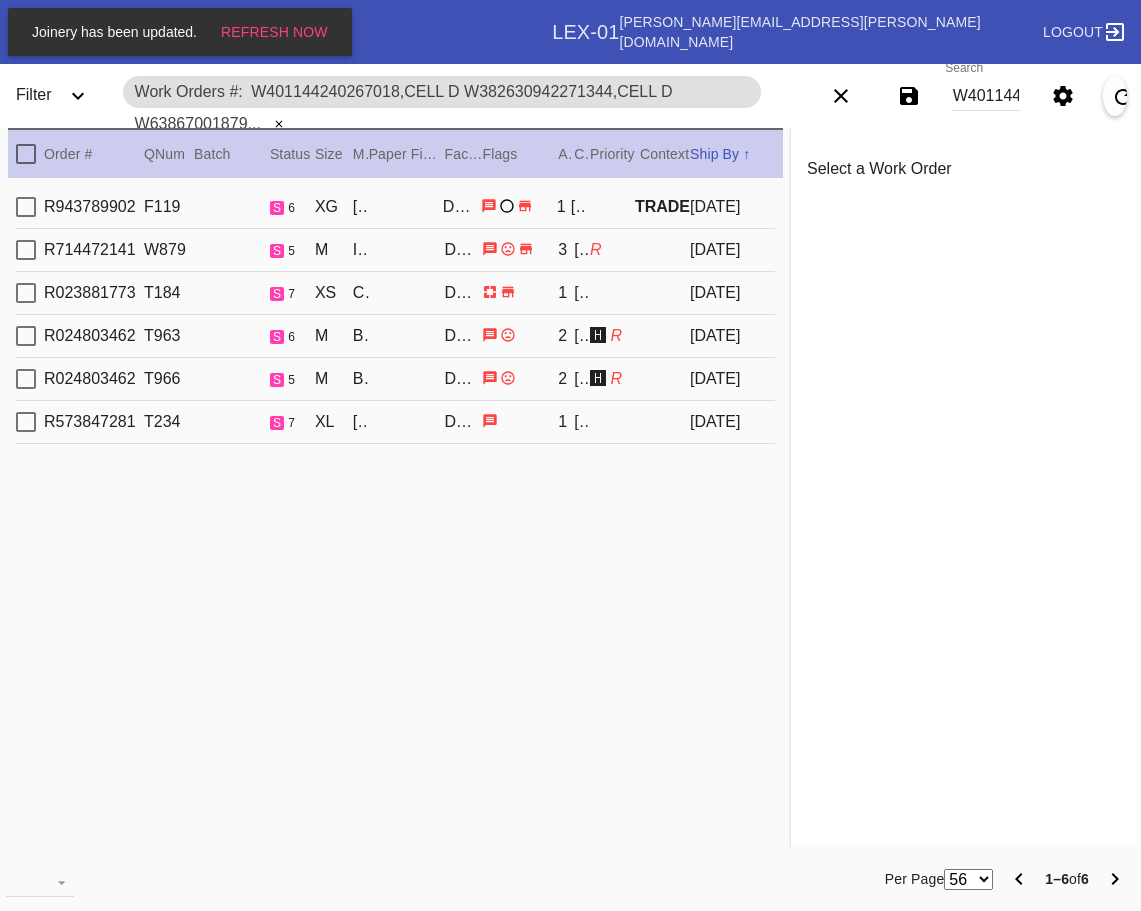 click at bounding box center (26, 154) 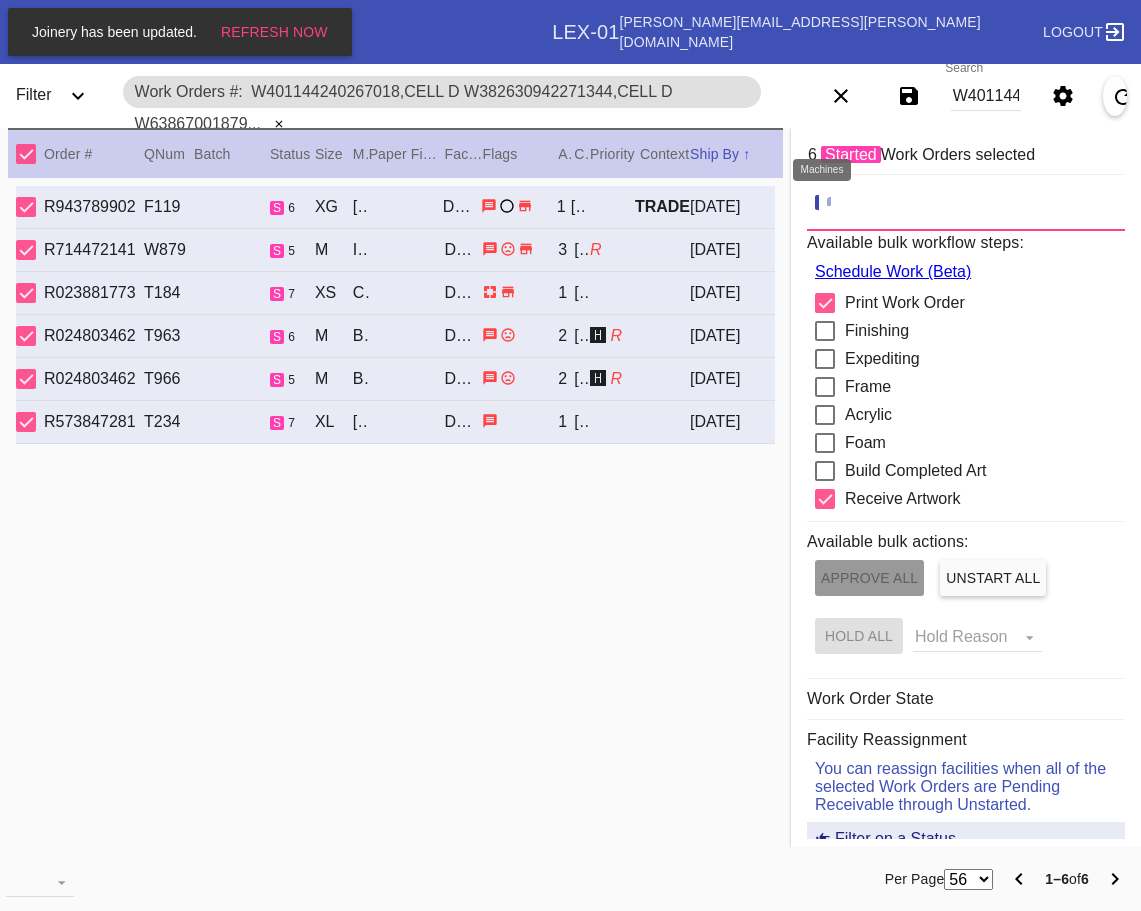 click 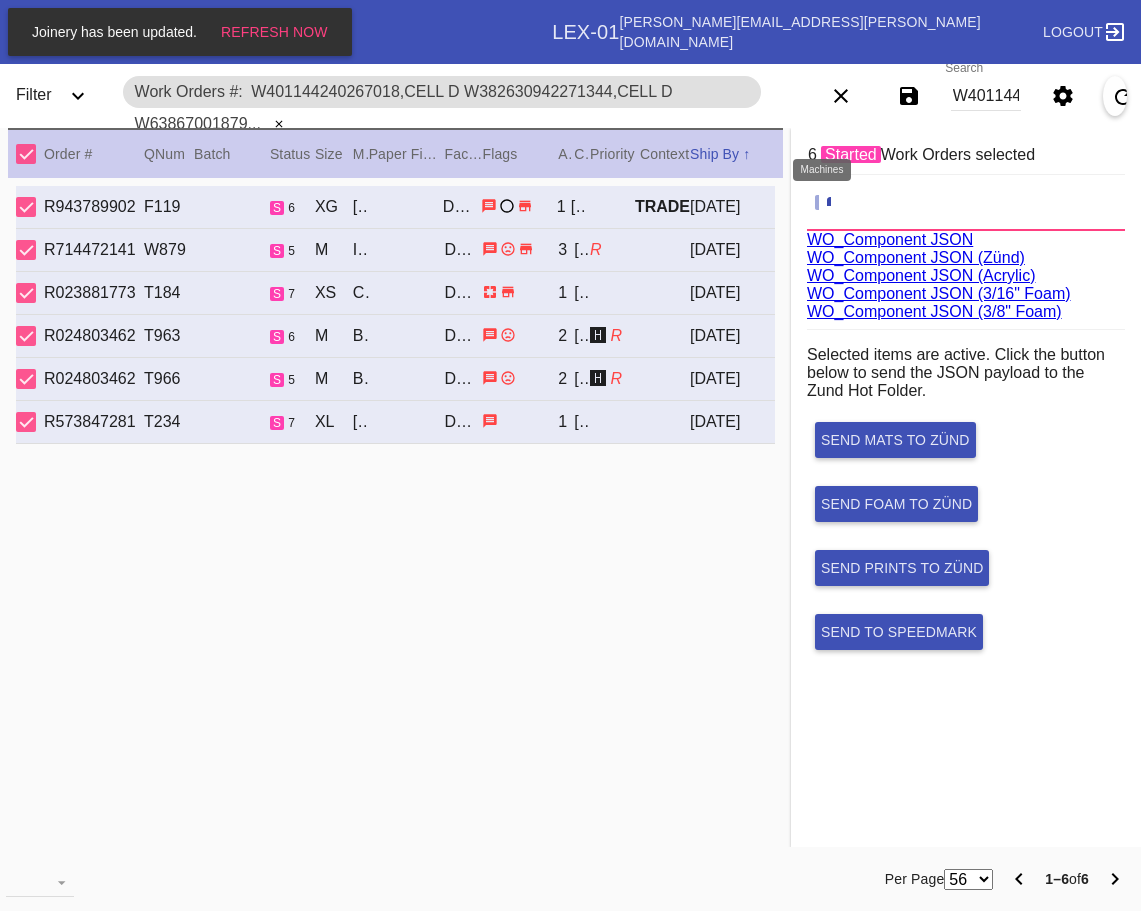 scroll, scrollTop: 75, scrollLeft: 0, axis: vertical 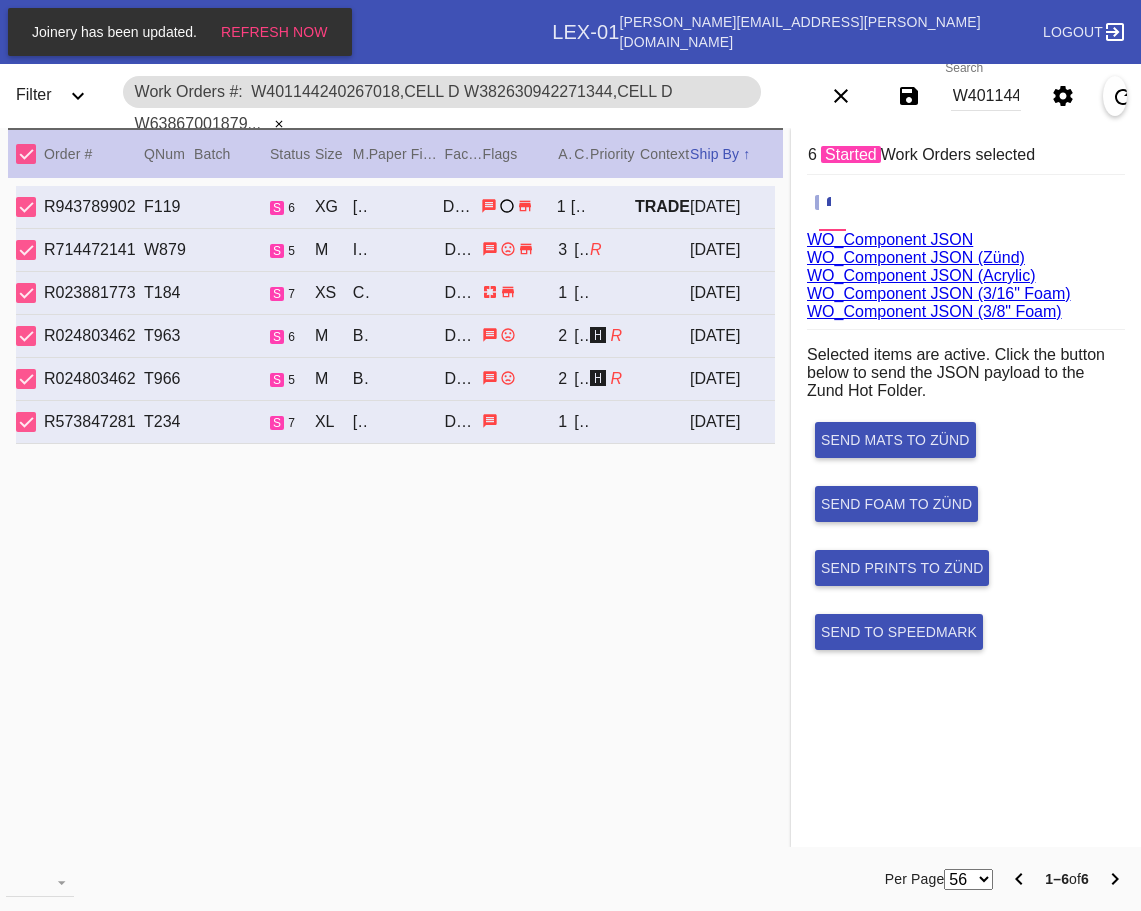 click at bounding box center [26, 207] 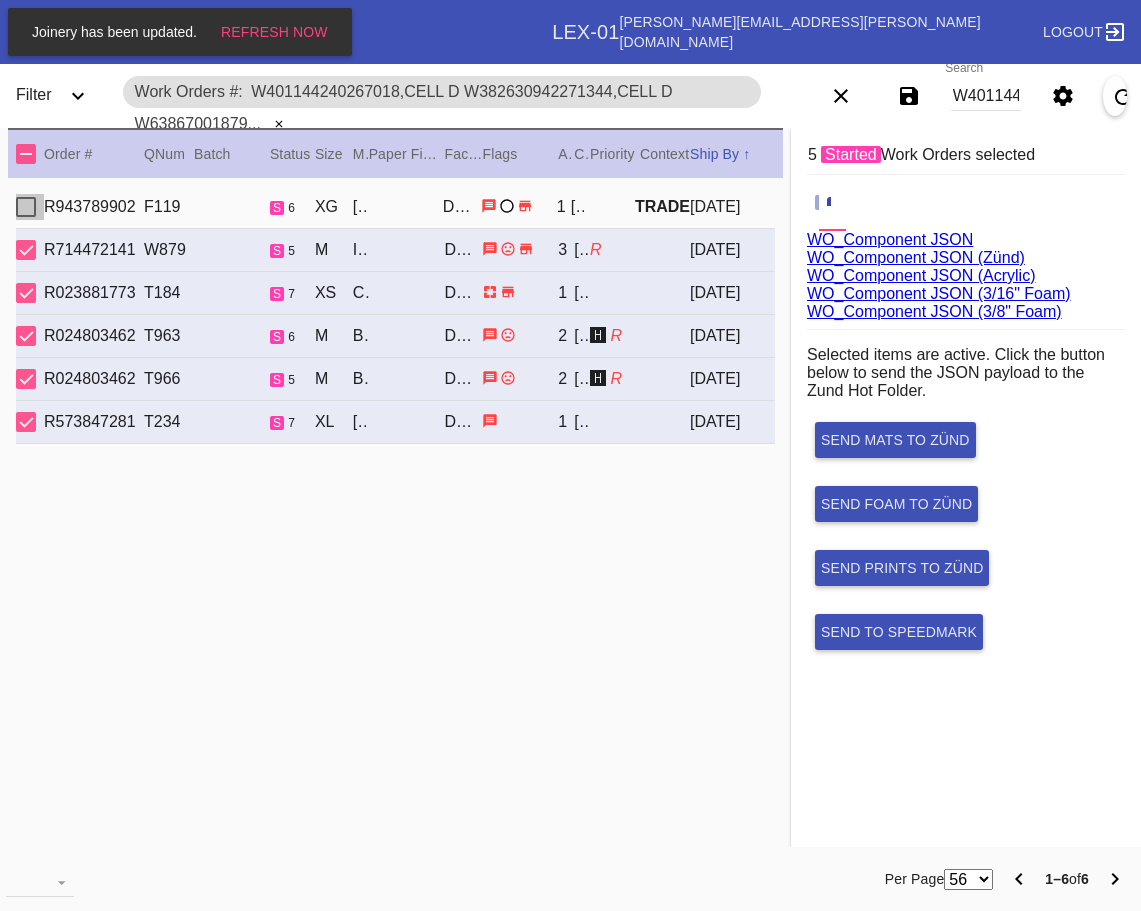 click at bounding box center (26, 207) 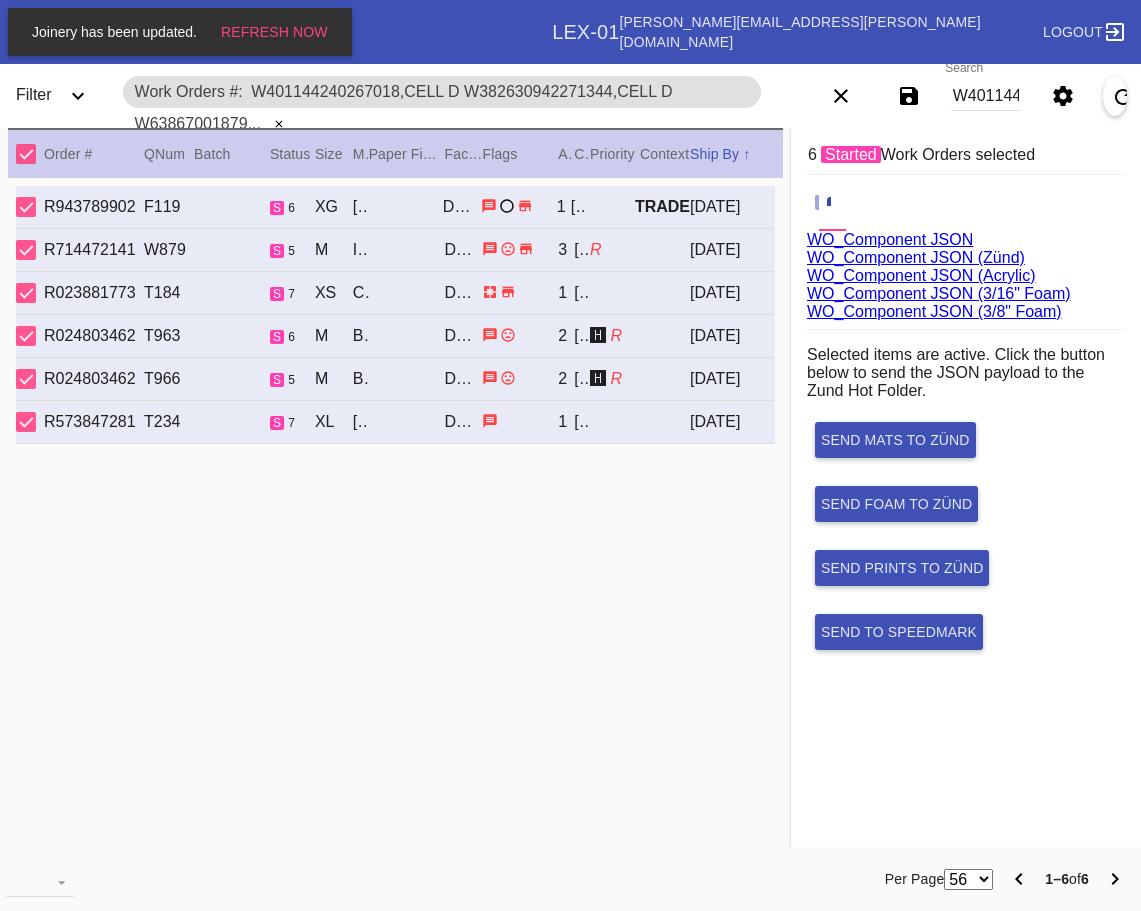 click at bounding box center [26, 250] 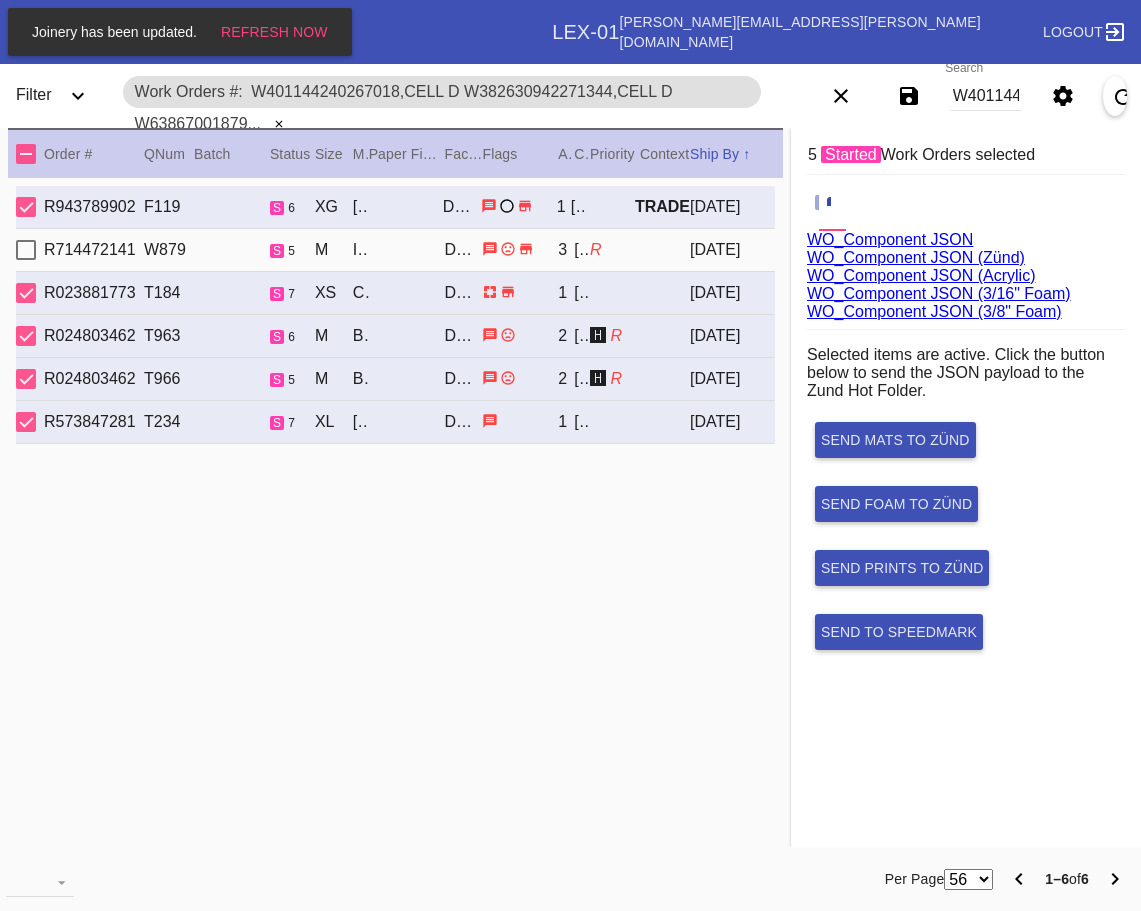 click at bounding box center [26, 293] 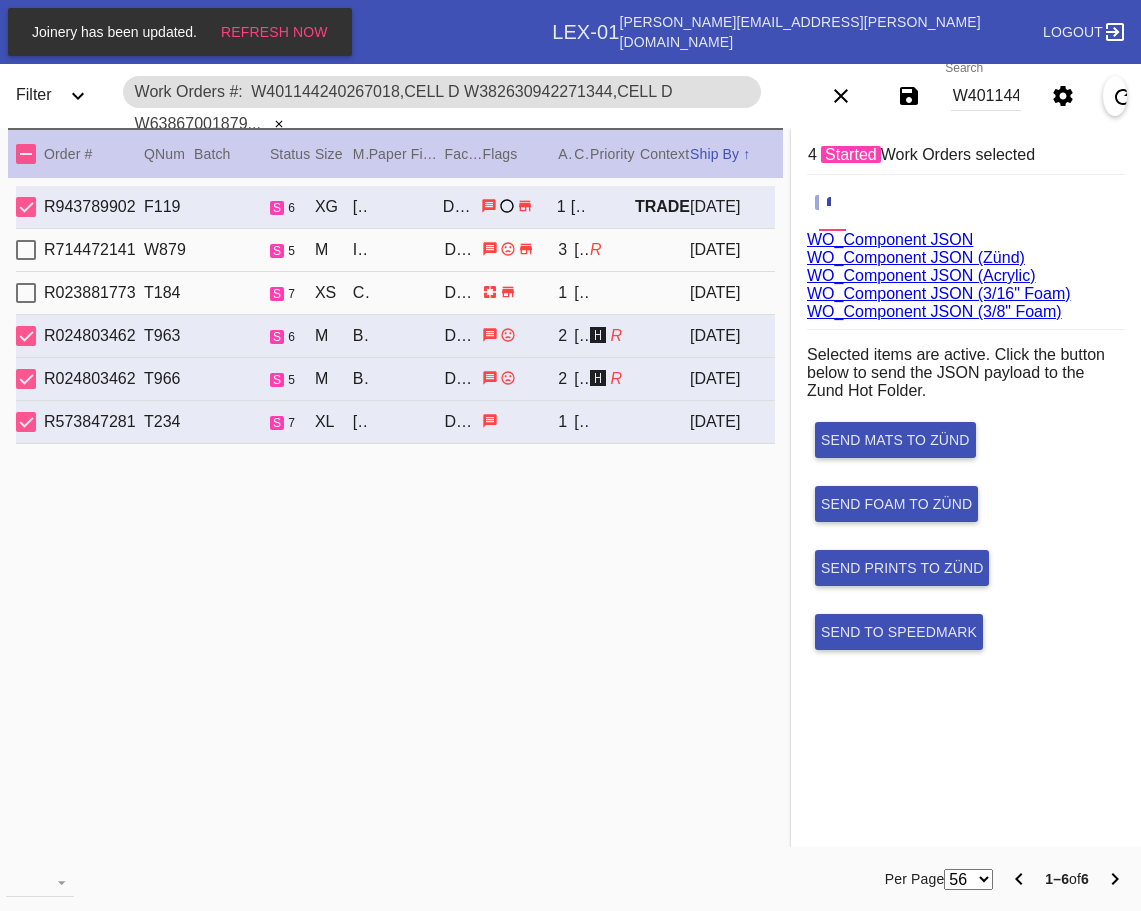 click at bounding box center [26, 336] 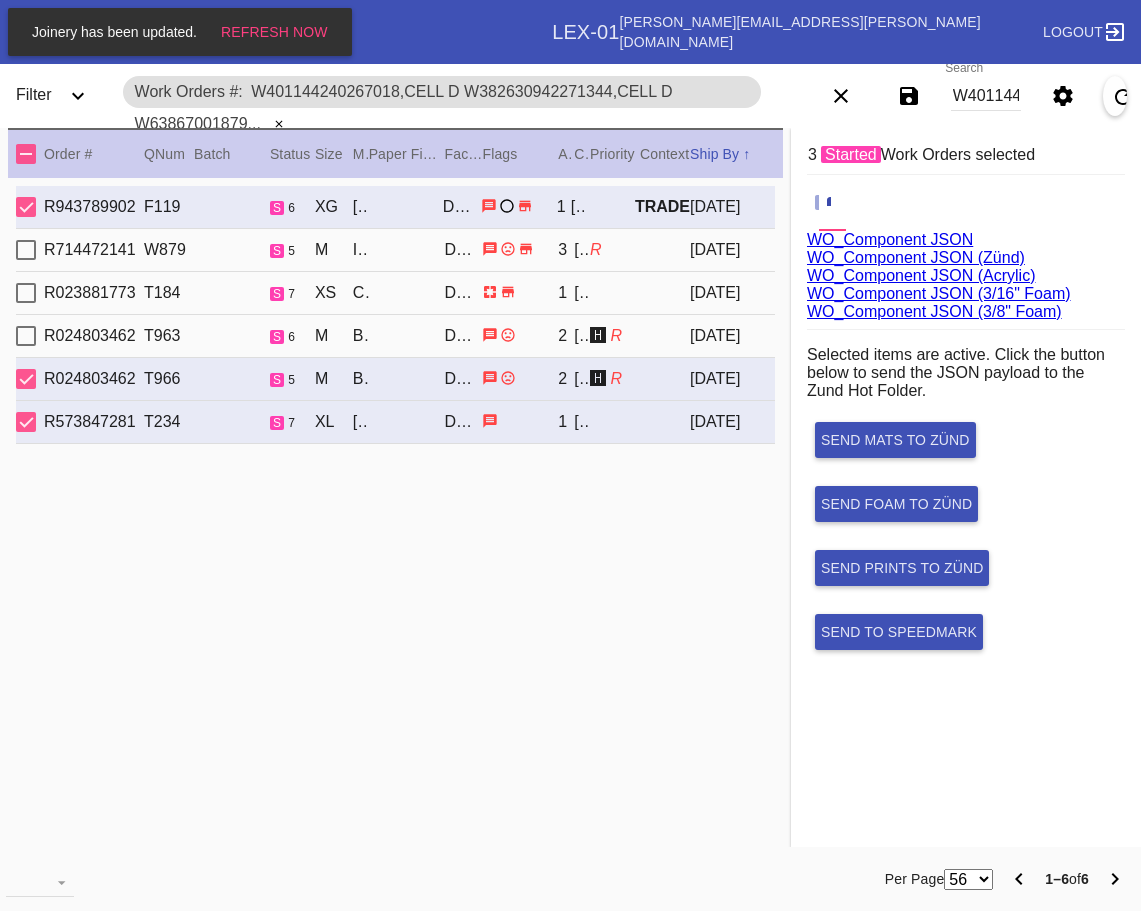 click at bounding box center (26, 379) 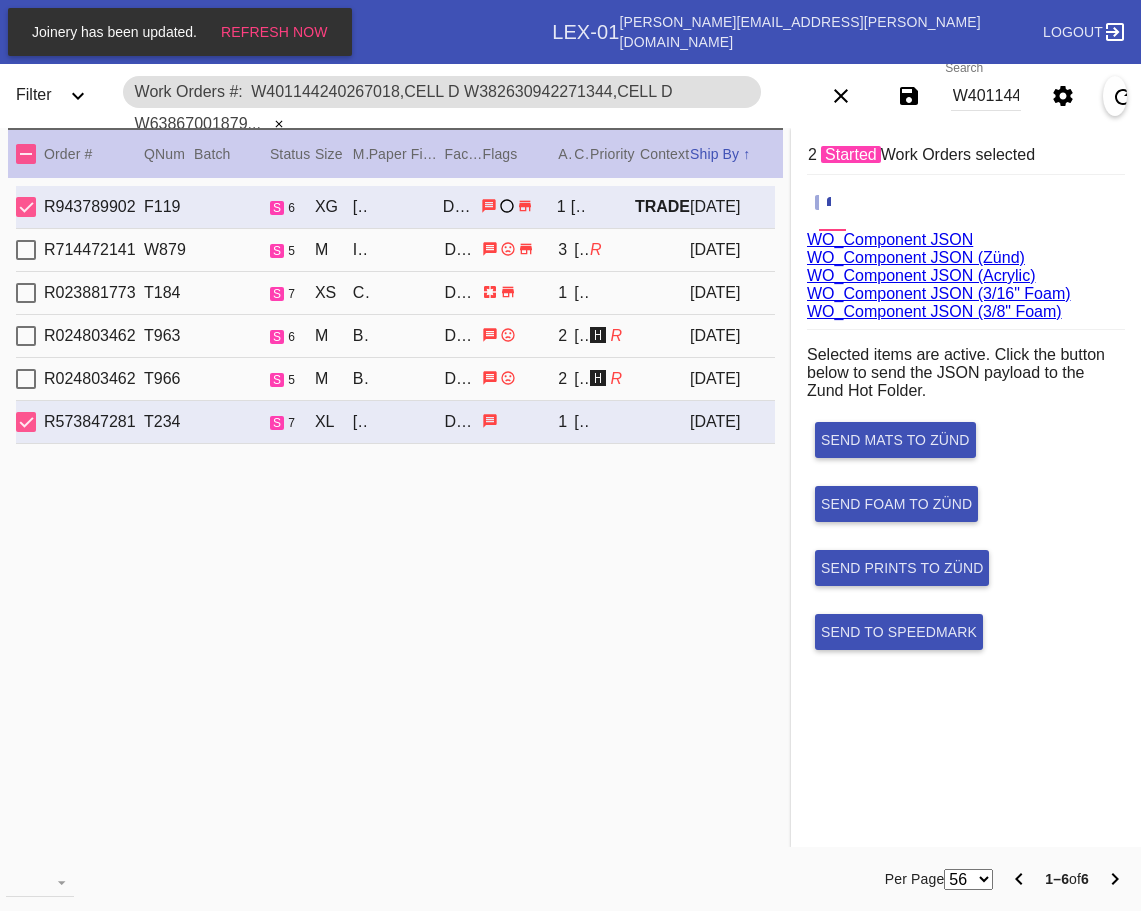 click at bounding box center [26, 422] 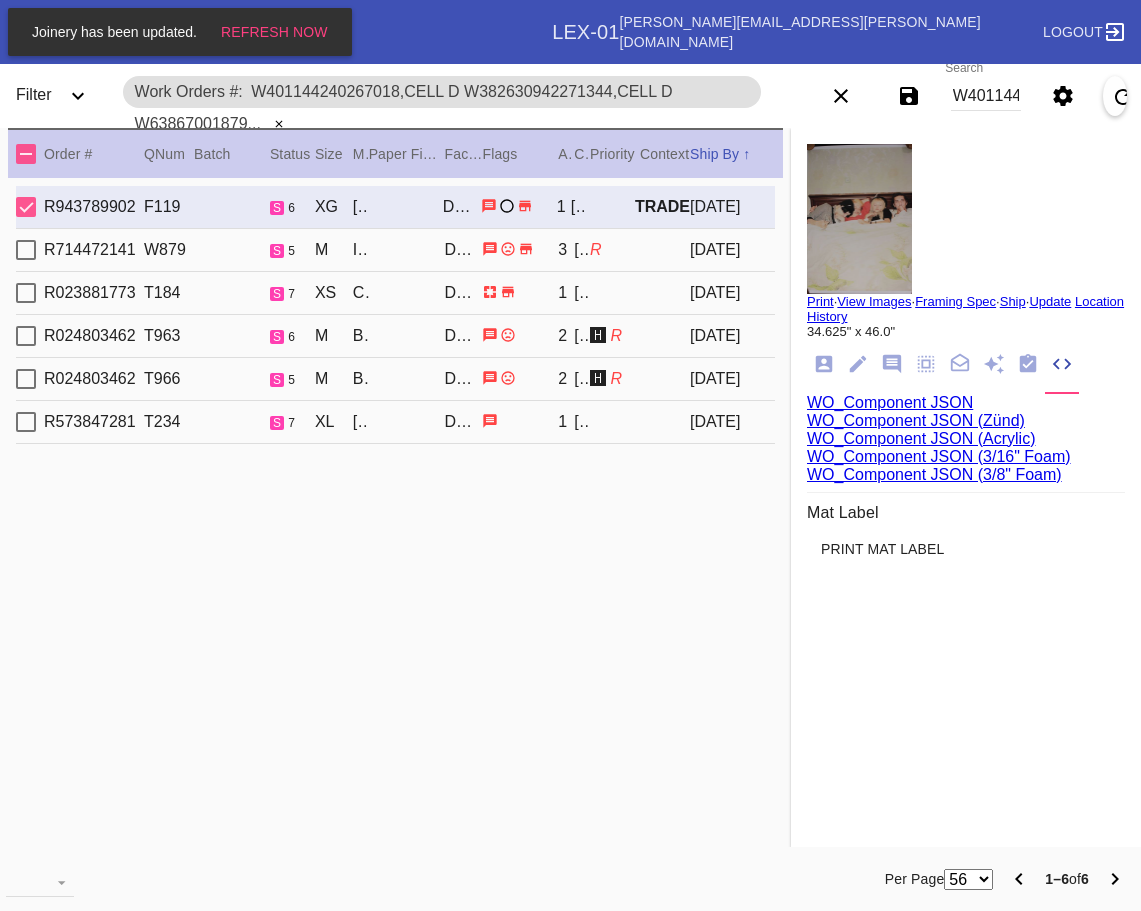 click at bounding box center (26, 154) 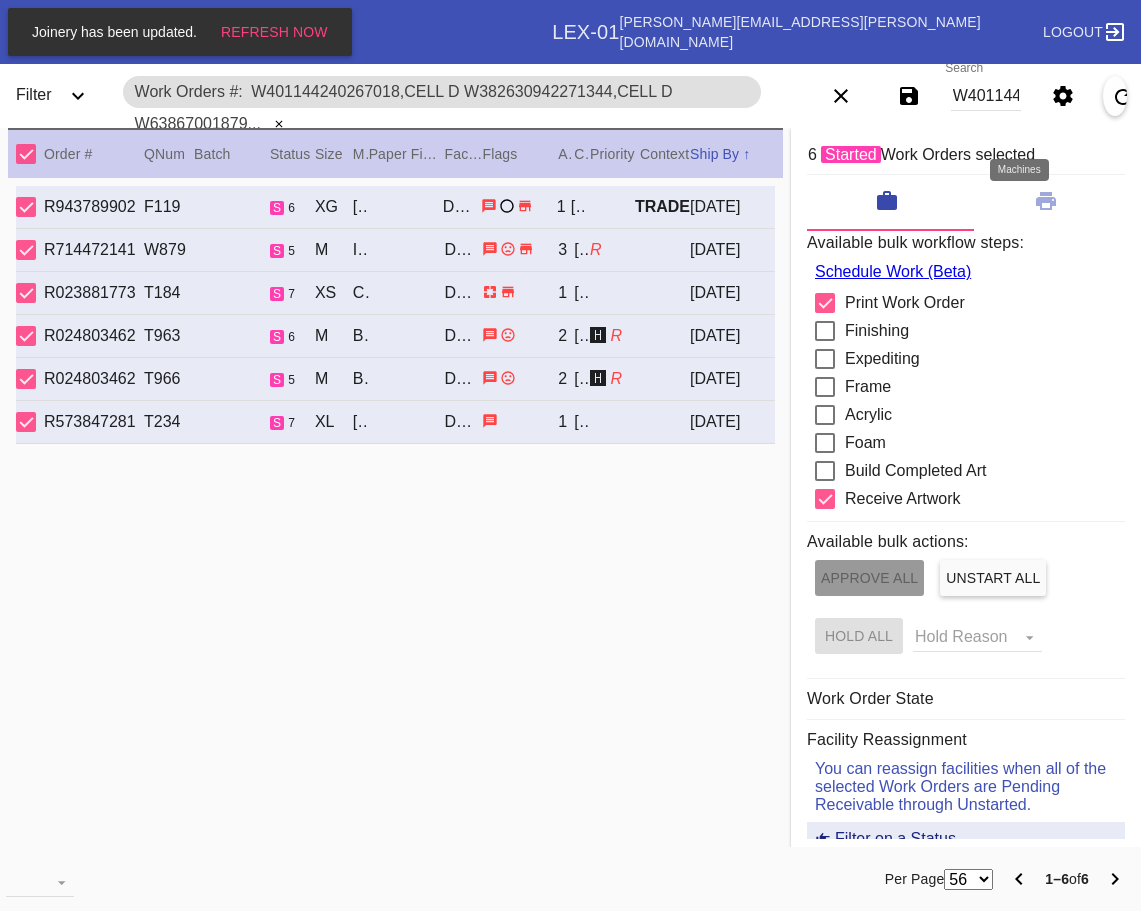 click 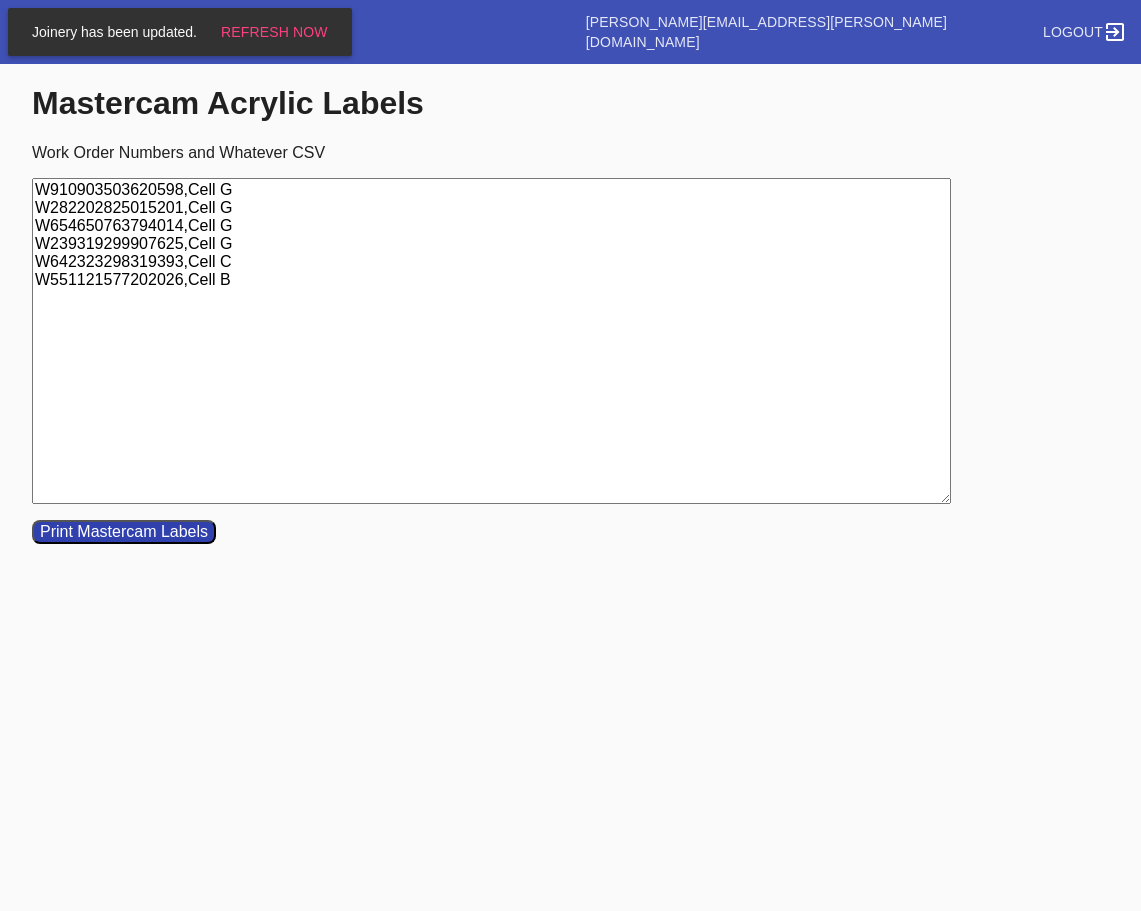 scroll, scrollTop: 0, scrollLeft: 0, axis: both 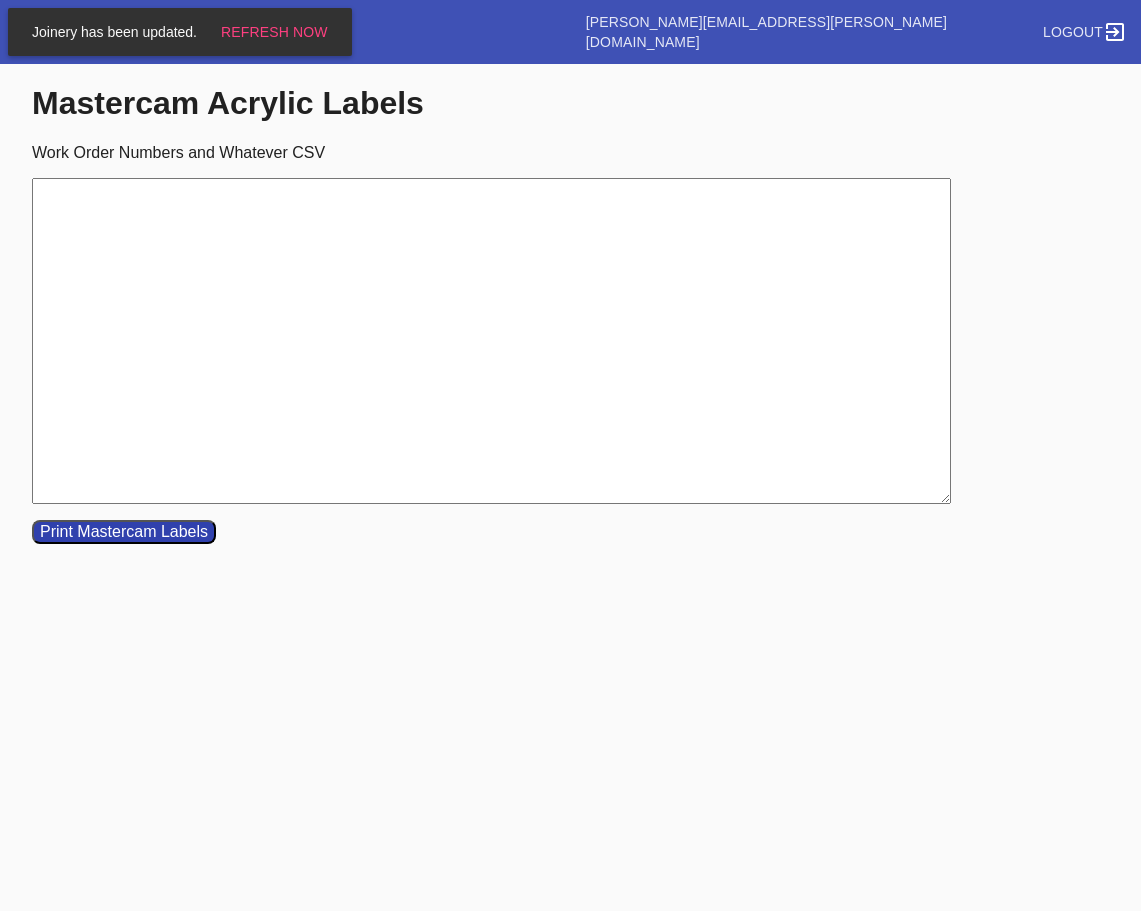 paste on "W150293591576466	Cell B
W108711543880978	Cell A
W734461740662856	Cell C
W739939976925044	Cell E
W626303010902065	Cell B
W866967177563221	Cell G
W162004095294679	Cell A" 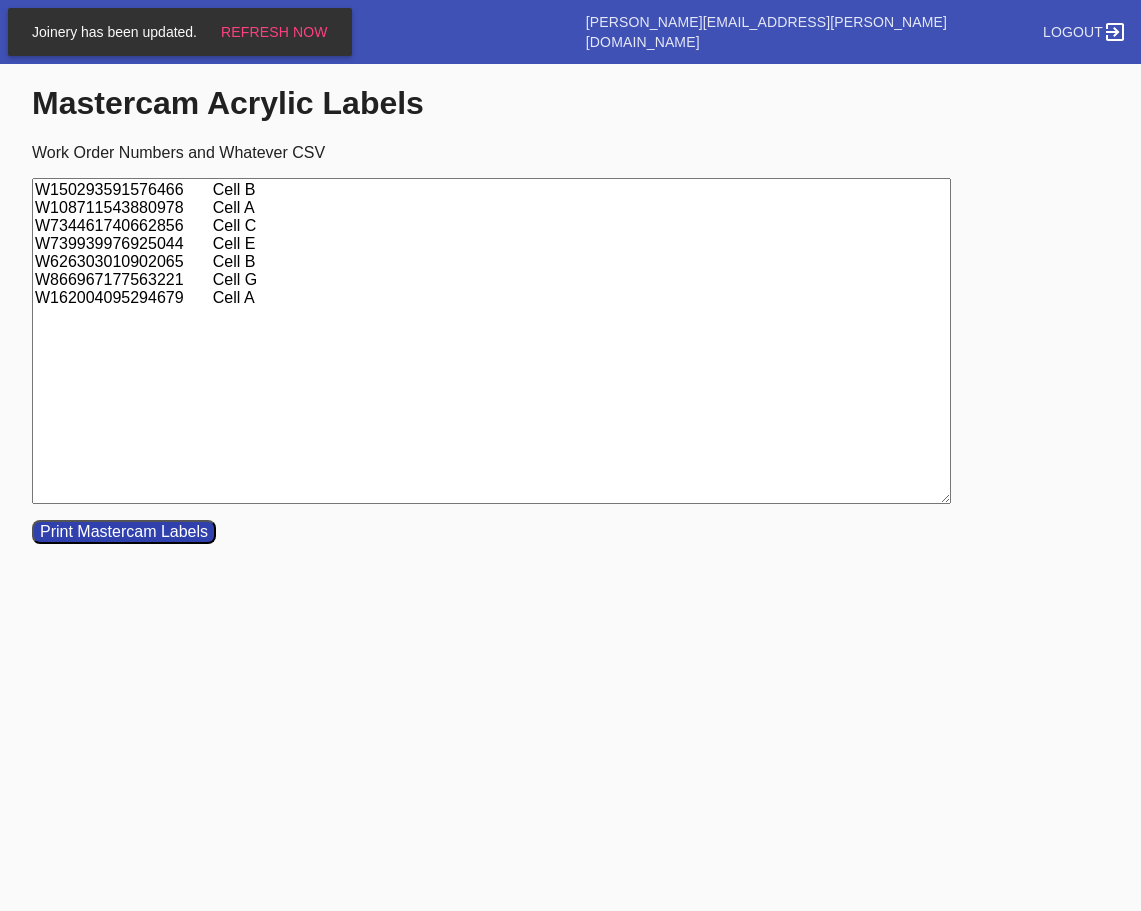 click on "W150293591576466	Cell B
W108711543880978	Cell A
W734461740662856	Cell C
W739939976925044	Cell E
W626303010902065	Cell B
W866967177563221	Cell G
W162004095294679	Cell A" at bounding box center [491, 341] 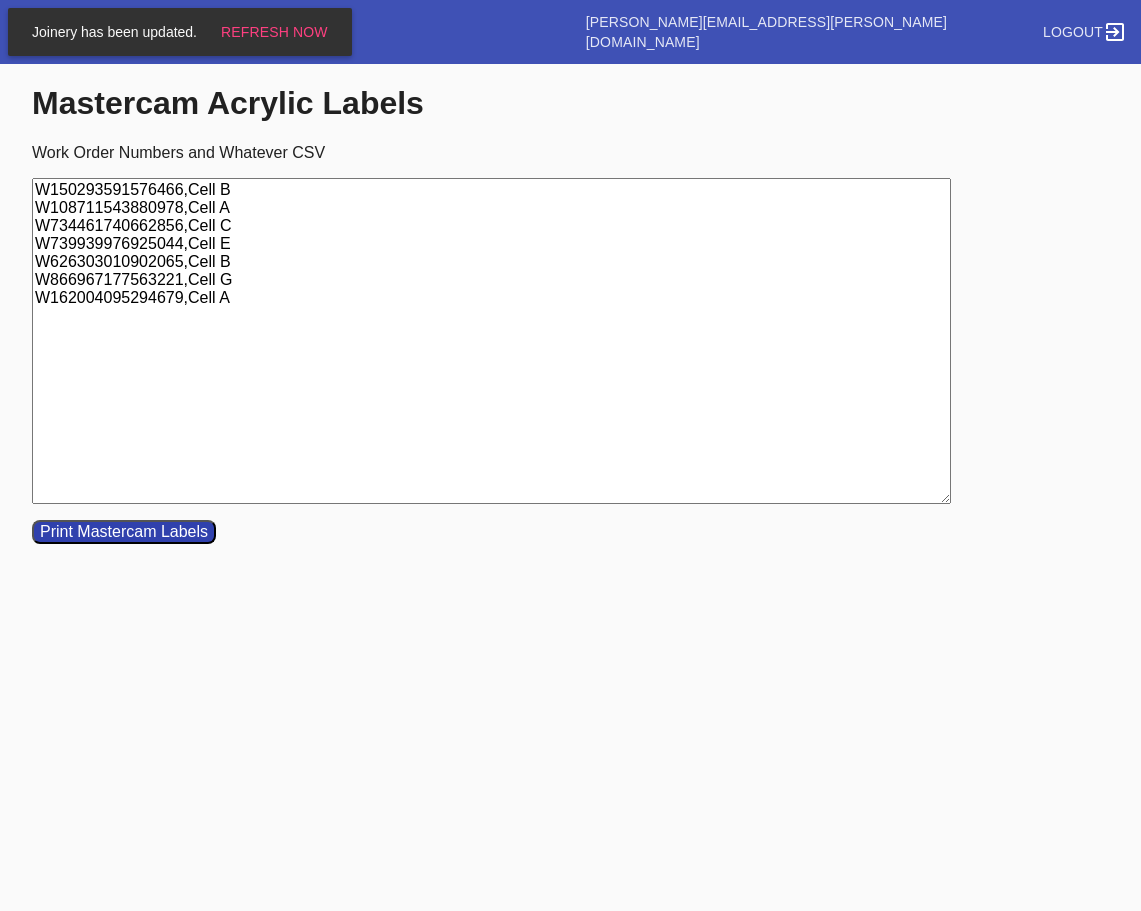 drag, startPoint x: 240, startPoint y: 295, endPoint x: -14, endPoint y: 131, distance: 302.34418 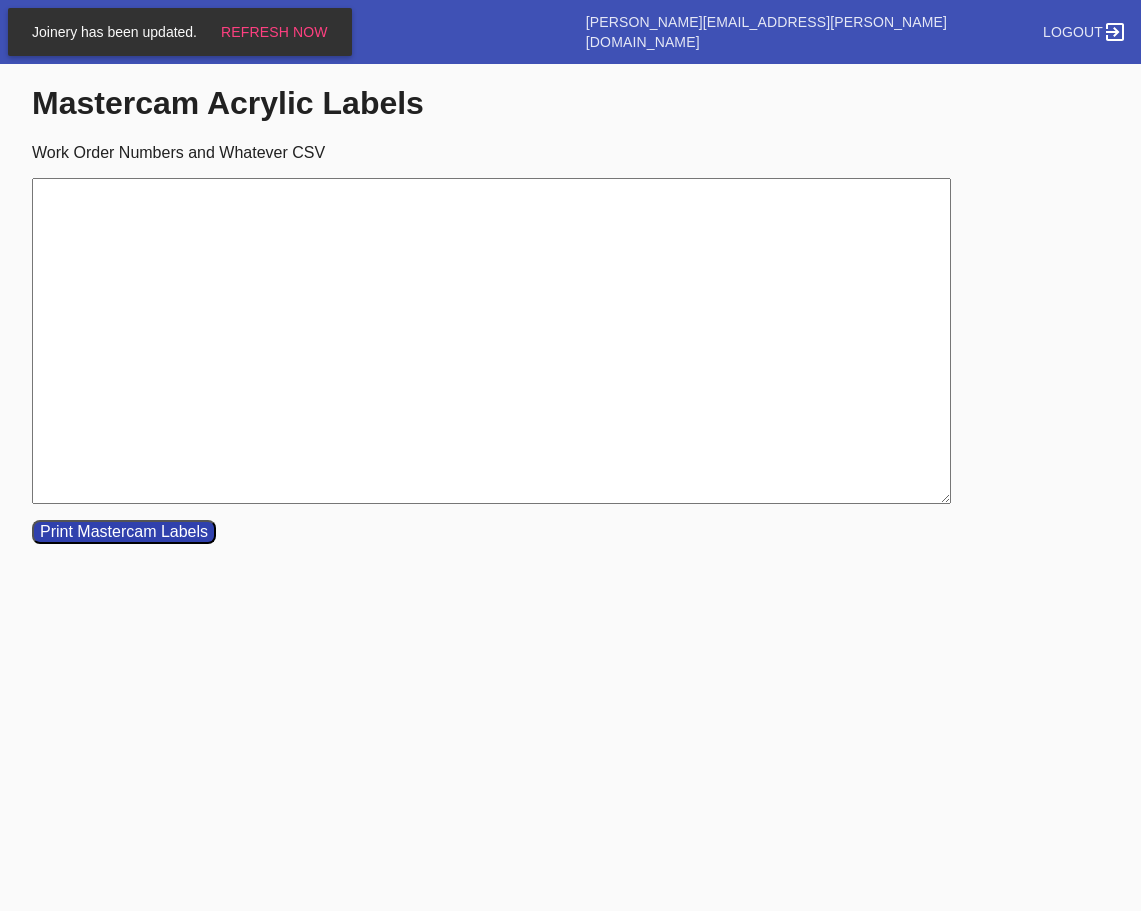 paste on "W422659638587494	Cell A
W401144240267018	Cell D
W118770708983459	Cell F" 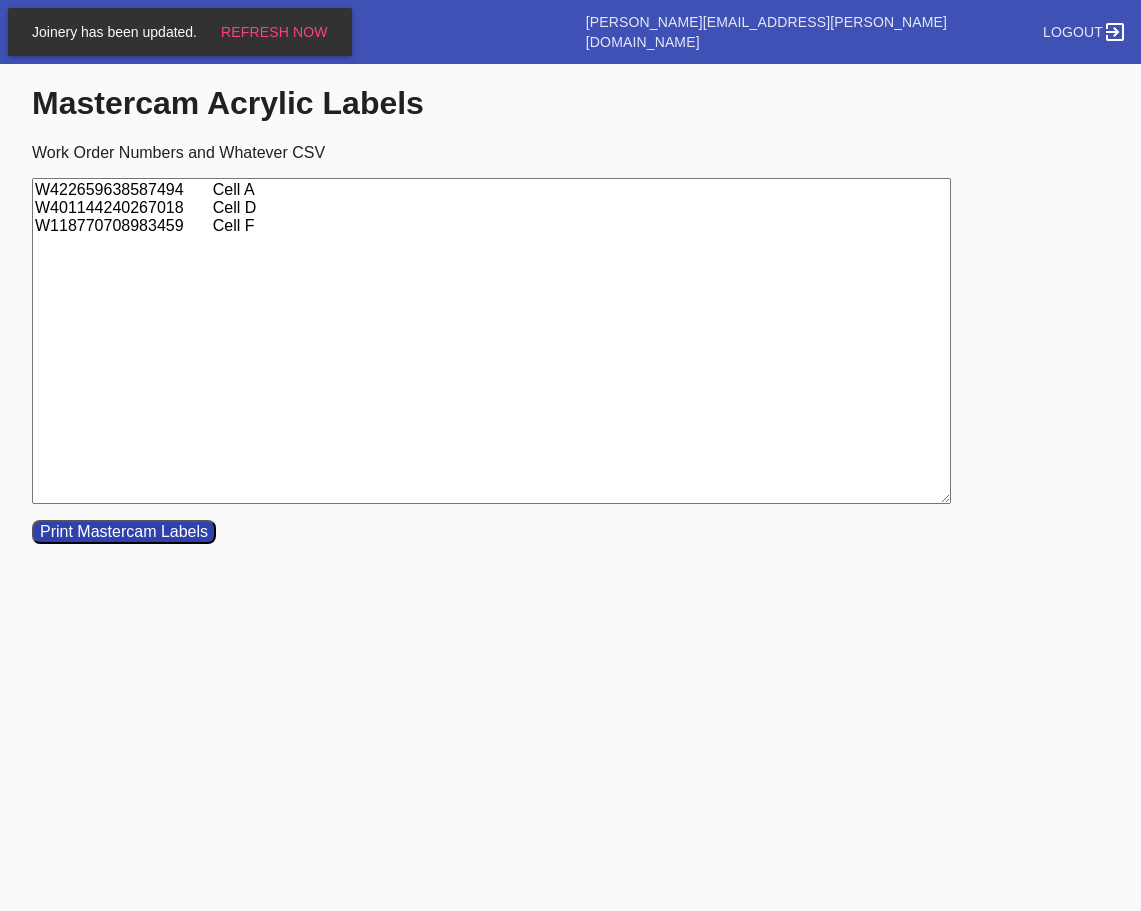 drag, startPoint x: 181, startPoint y: 187, endPoint x: 196, endPoint y: 191, distance: 15.524175 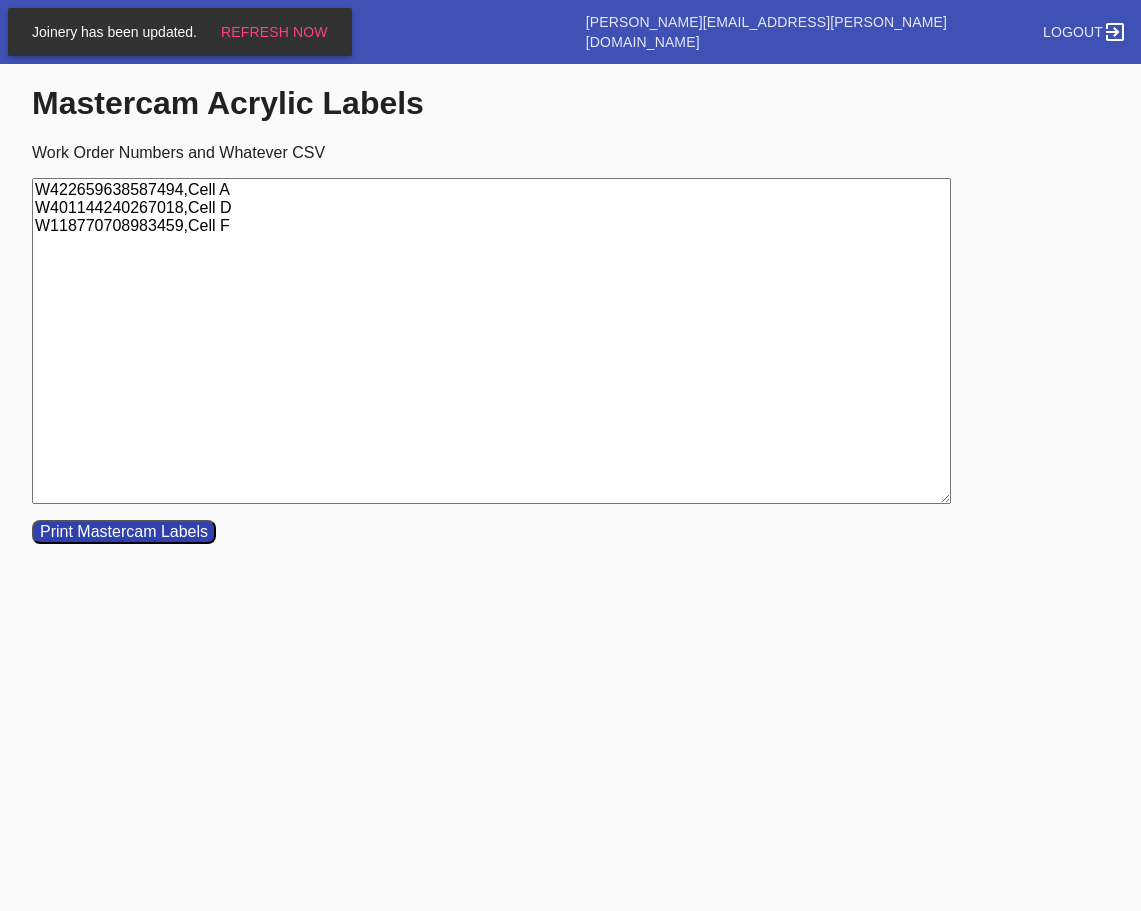 drag, startPoint x: 242, startPoint y: 233, endPoint x: -24, endPoint y: 187, distance: 269.94815 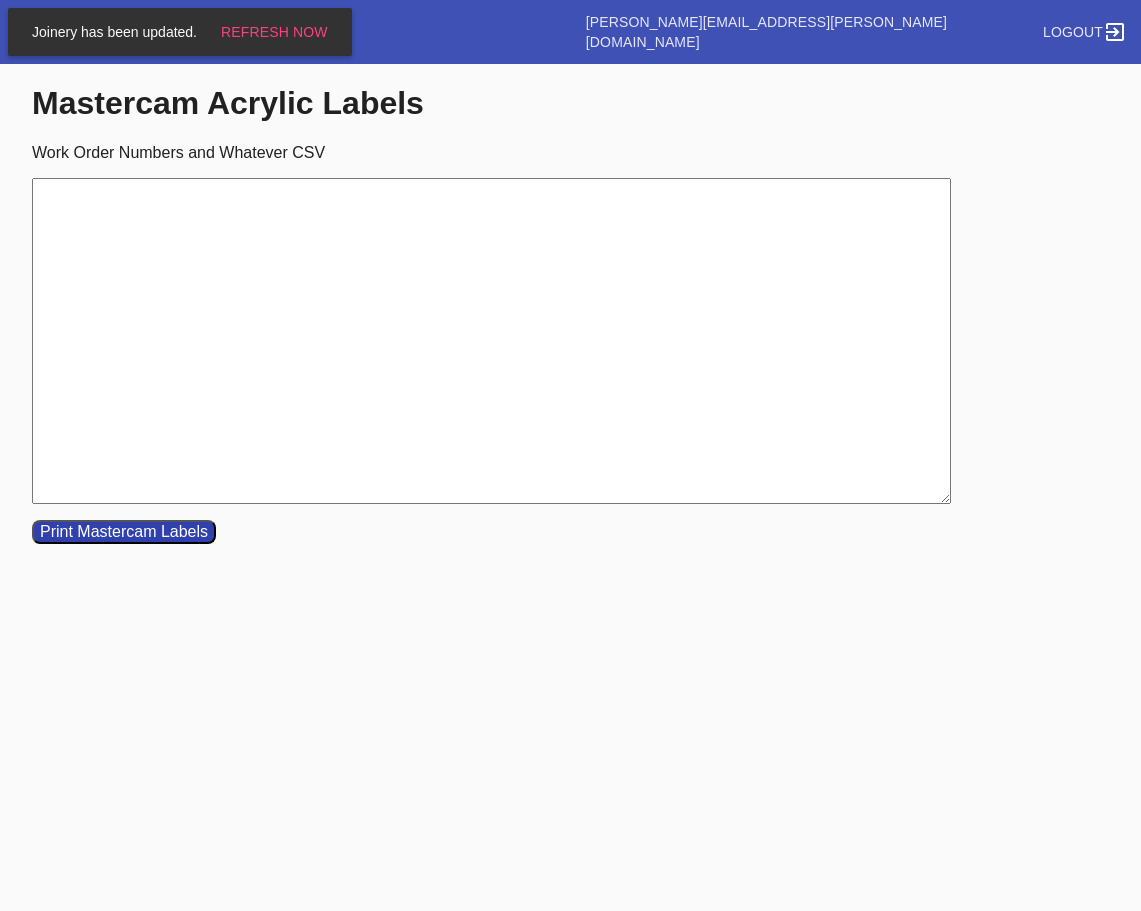 paste on "W846523550187928	Cell B" 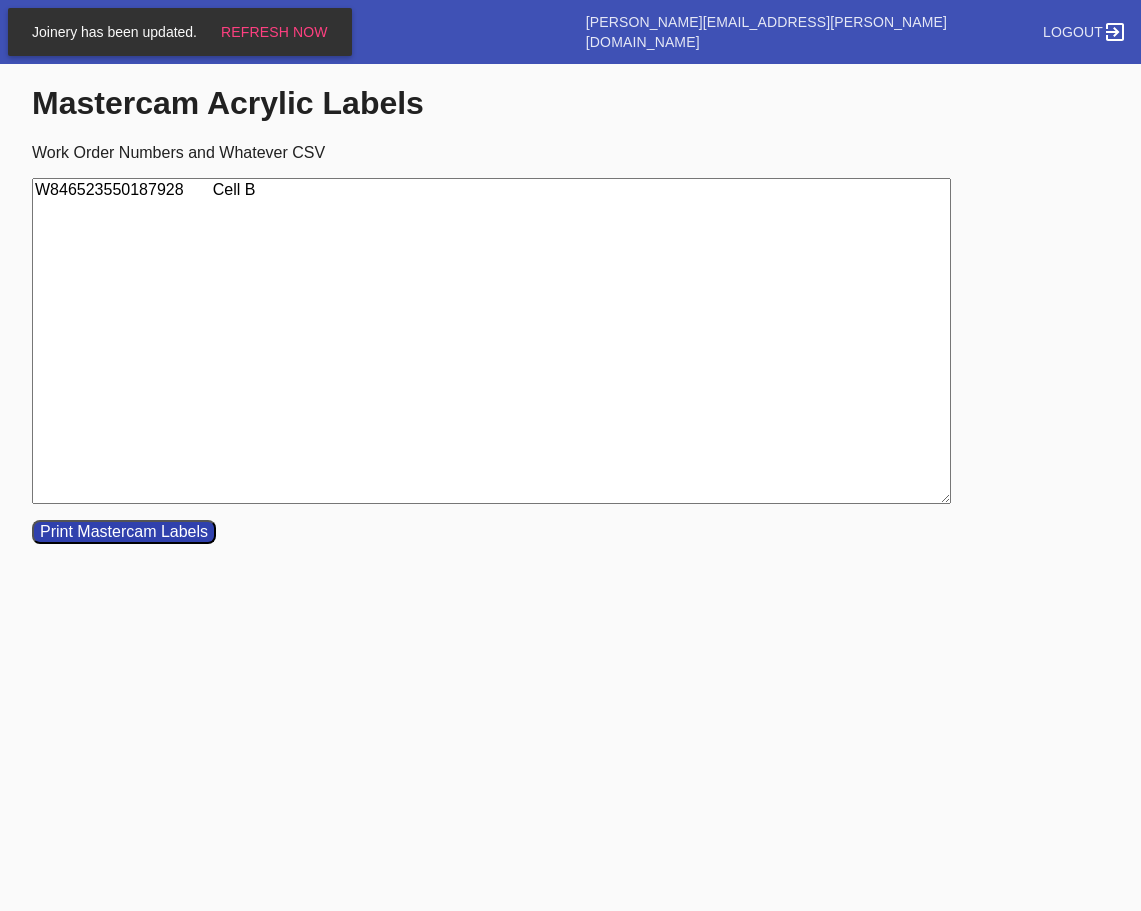 click on "W846523550187928	Cell B" at bounding box center (491, 341) 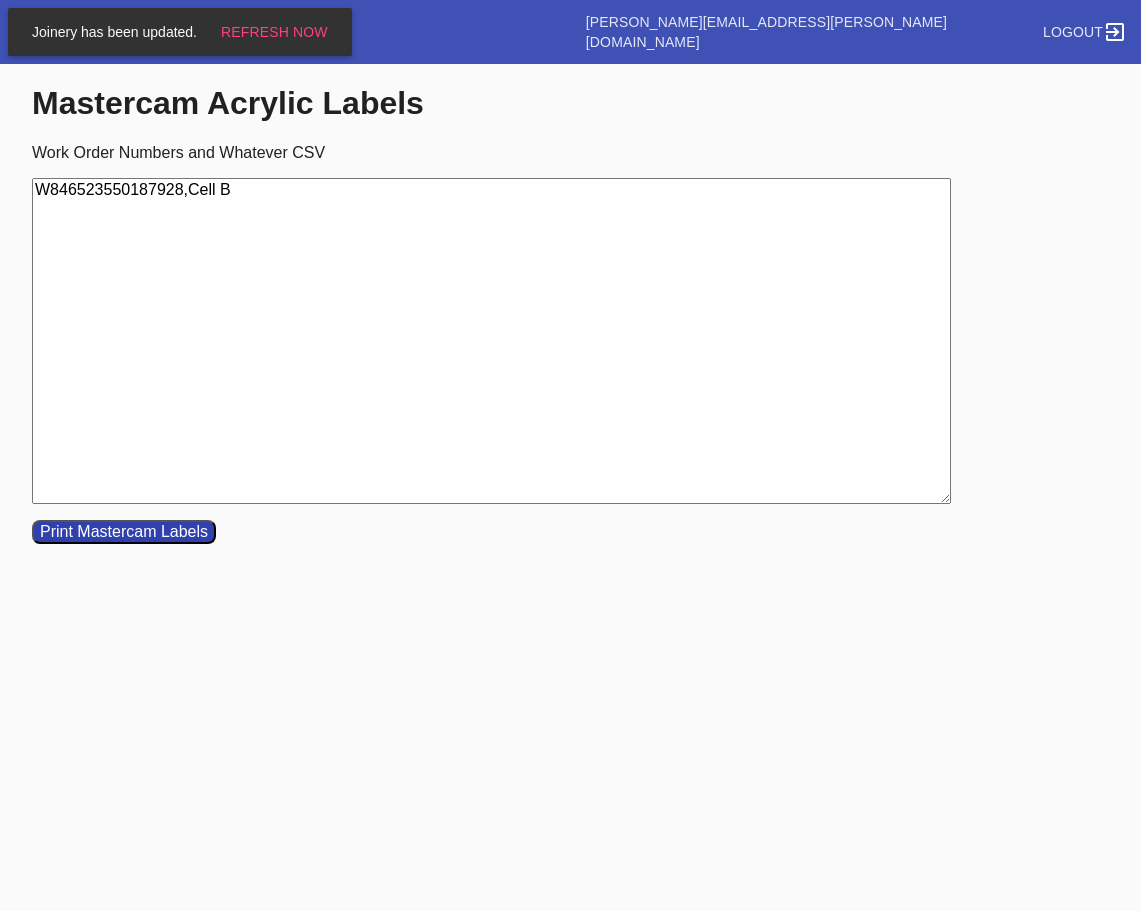 drag, startPoint x: 253, startPoint y: 196, endPoint x: -28, endPoint y: 179, distance: 281.51376 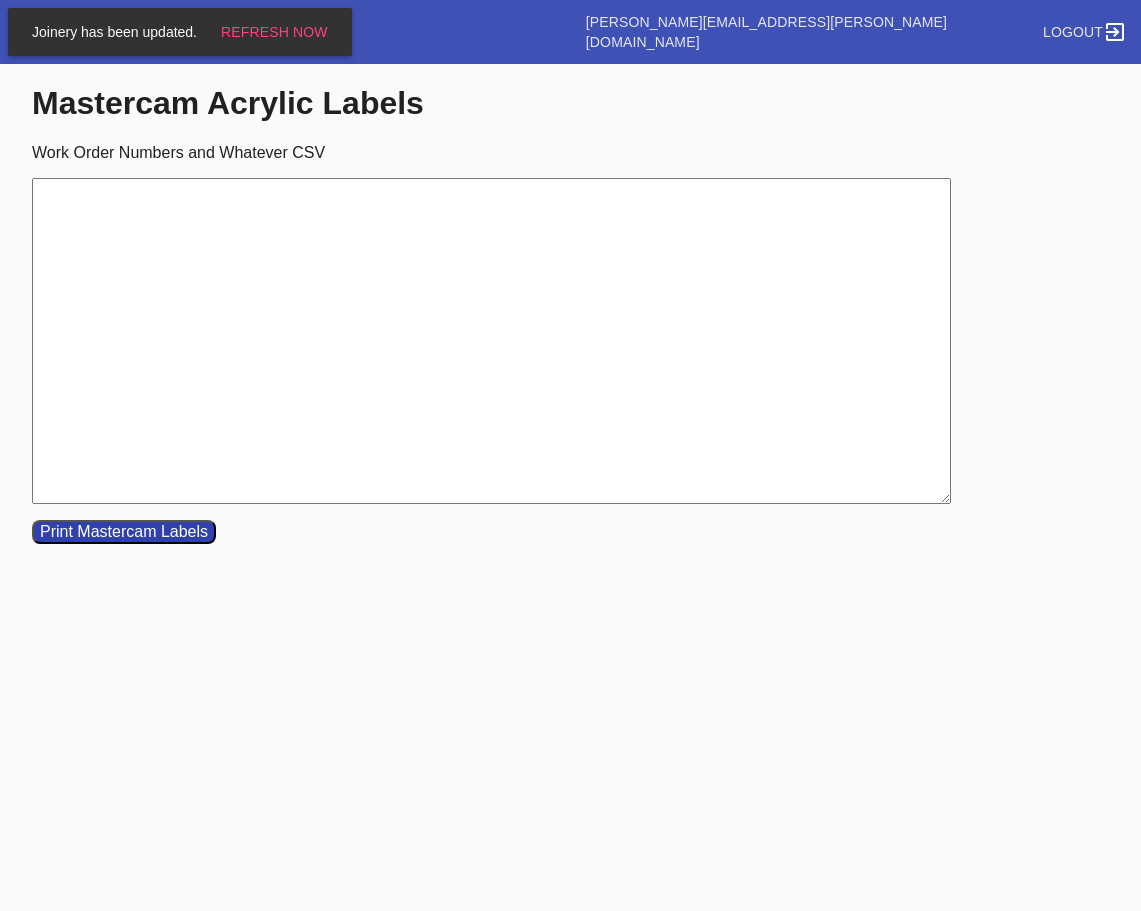 paste on "W401144240267018	Cell D
W382630942271344	Cell D
W638670018796330	Cell F
W298277953567766	Cell E
W415104695445243	Cell E" 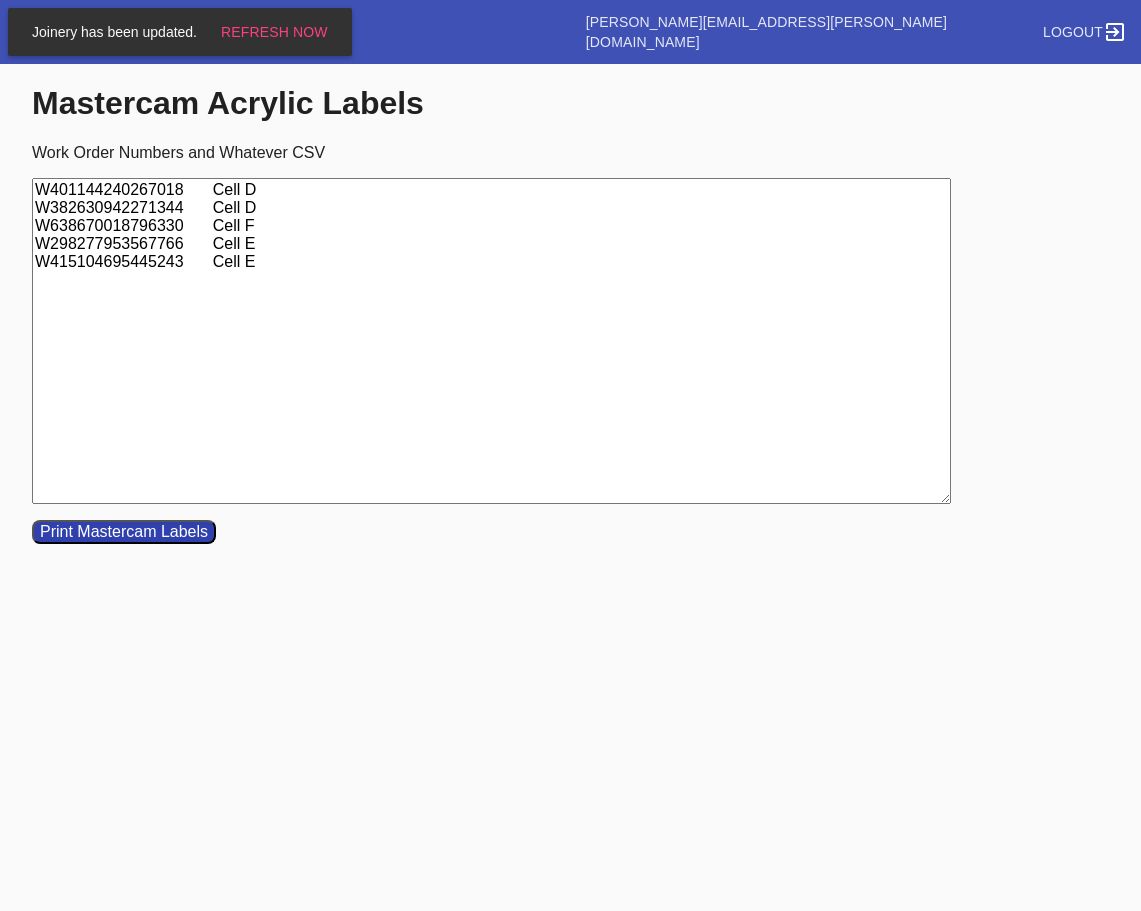 click on "W401144240267018	Cell D
W382630942271344	Cell D
W638670018796330	Cell F
W298277953567766	Cell E
W415104695445243	Cell E" at bounding box center [491, 341] 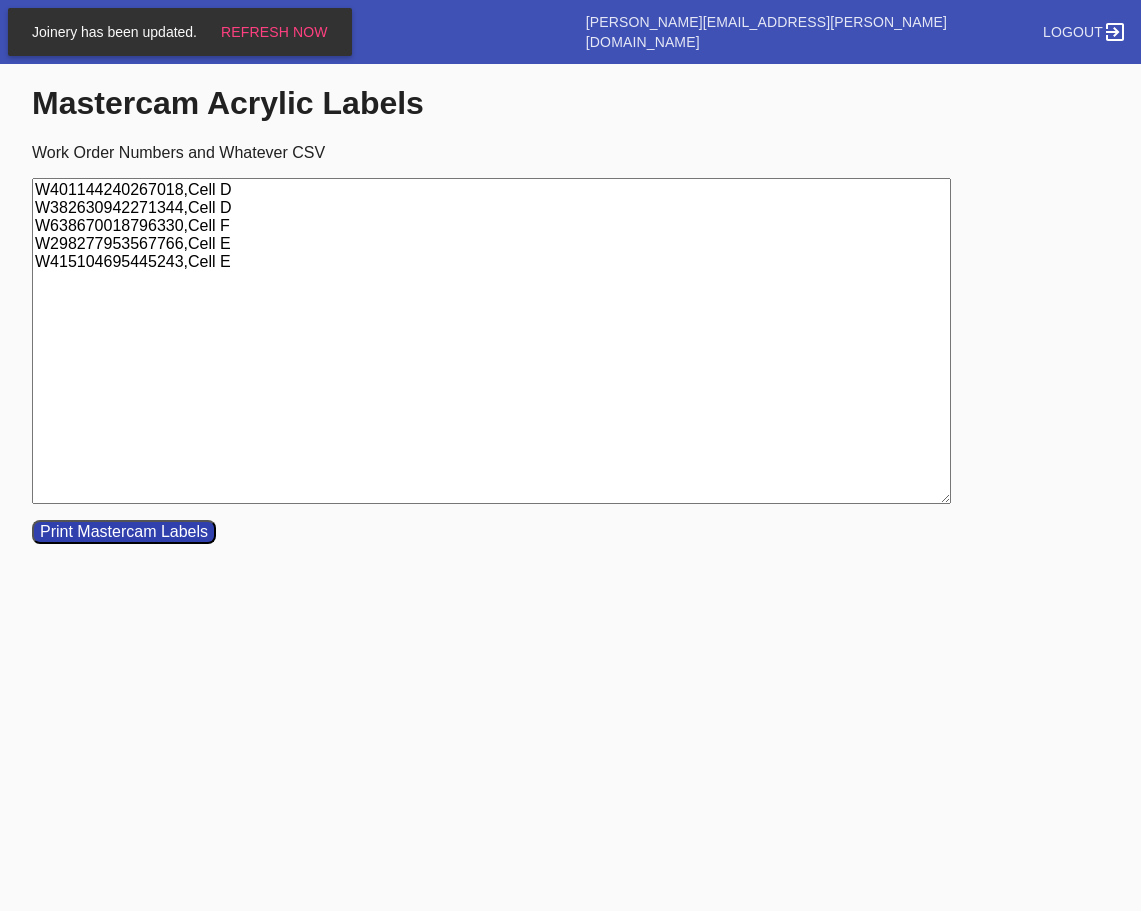 click on "W401144240267018,Cell D
W382630942271344,Cell D
W638670018796330,Cell F
W298277953567766,Cell E
W415104695445243,Cell E" at bounding box center [491, 341] 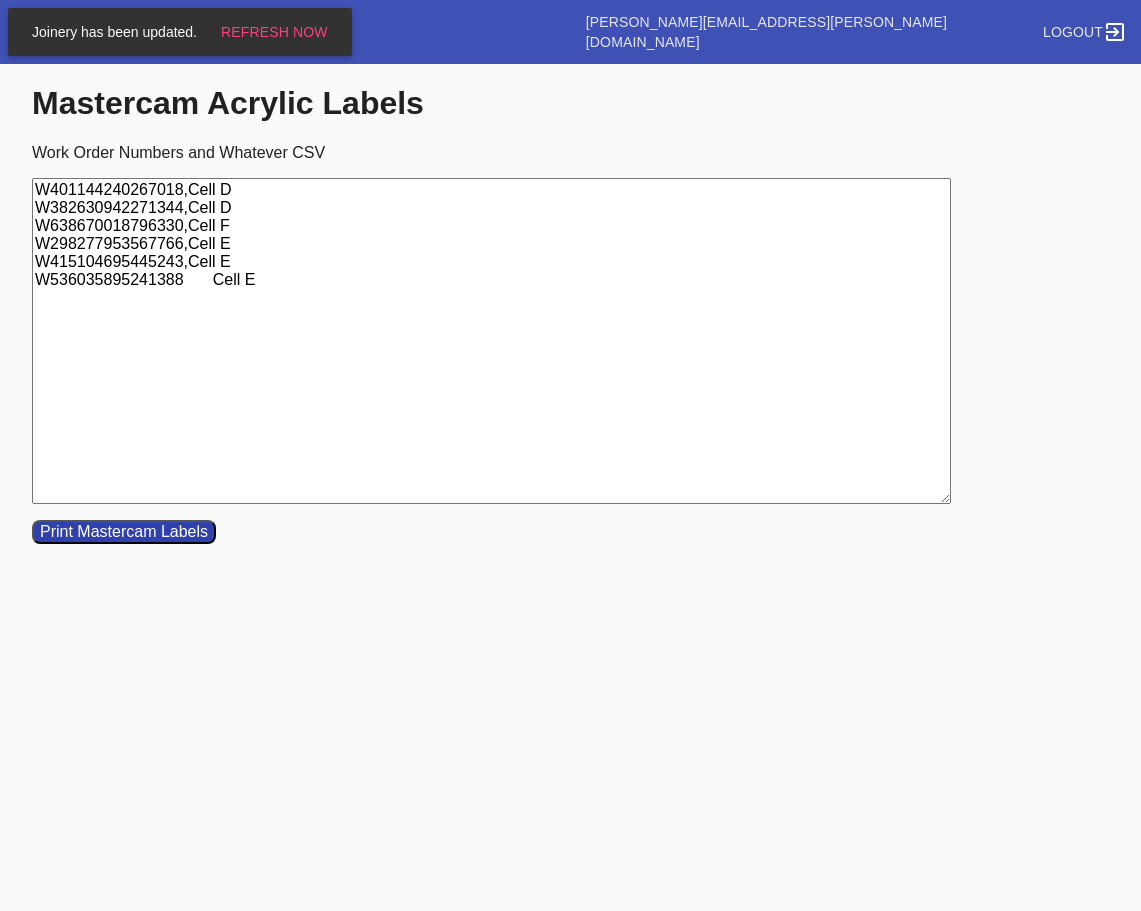 click on "W401144240267018,Cell D
W382630942271344,Cell D
W638670018796330,Cell F
W298277953567766,Cell E
W415104695445243,Cell E
W536035895241388	Cell E" at bounding box center [491, 341] 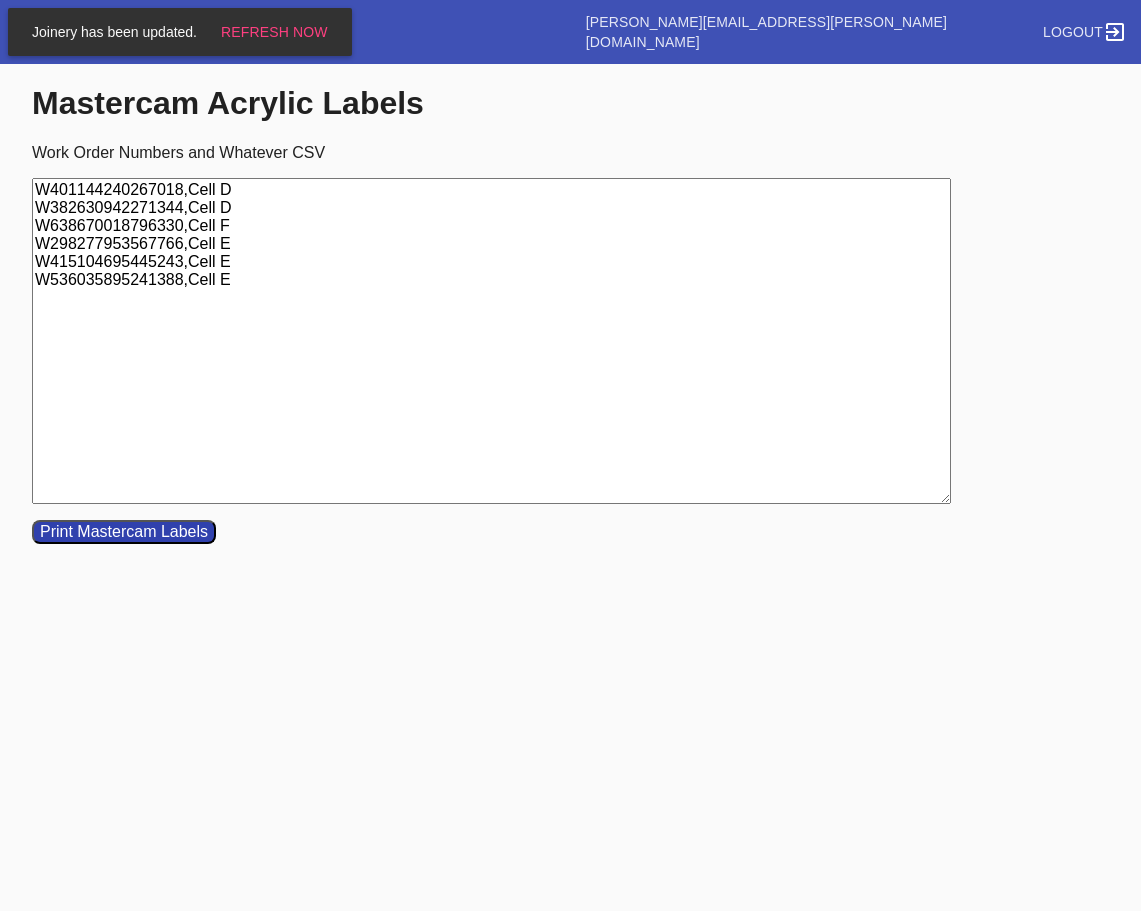 type on "W401144240267018,Cell D
W382630942271344,Cell D
W638670018796330,Cell F
W298277953567766,Cell E
W415104695445243,Cell E
W536035895241388,Cell E" 